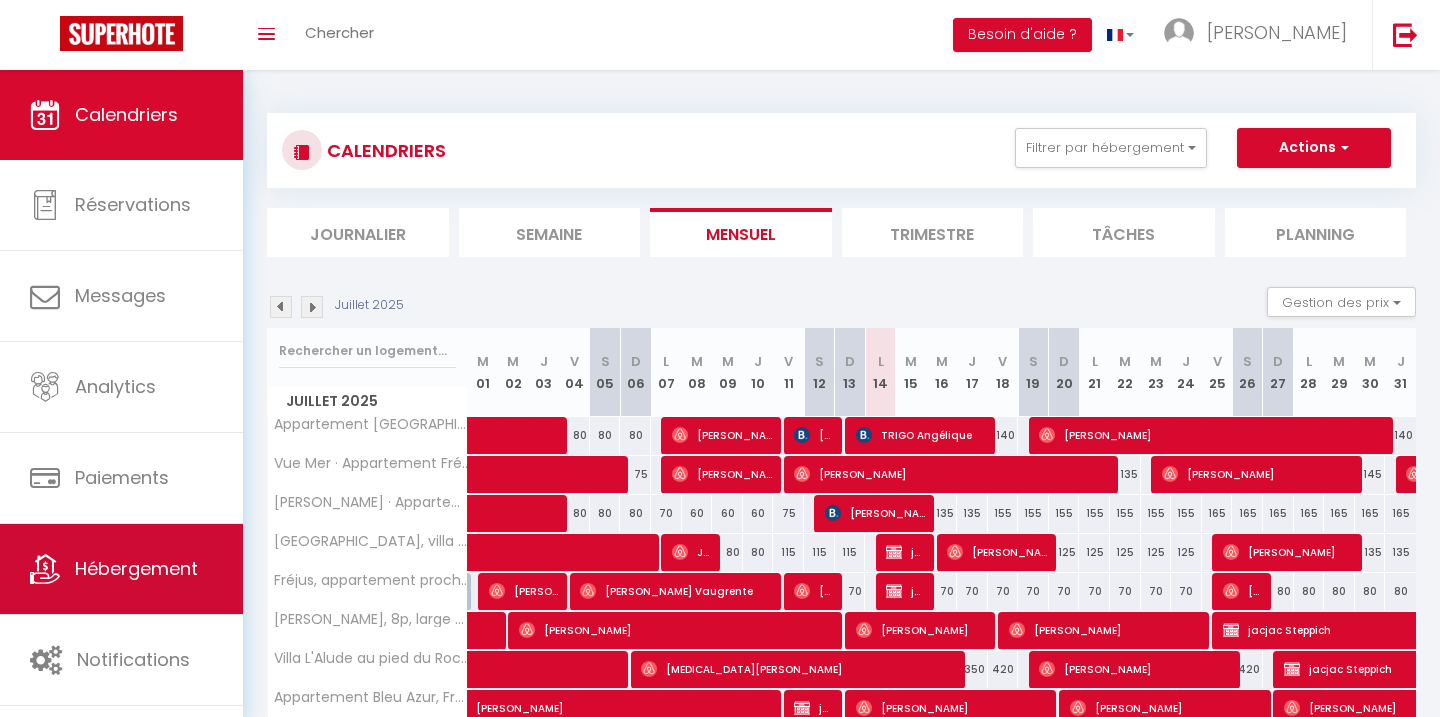 scroll, scrollTop: 0, scrollLeft: 0, axis: both 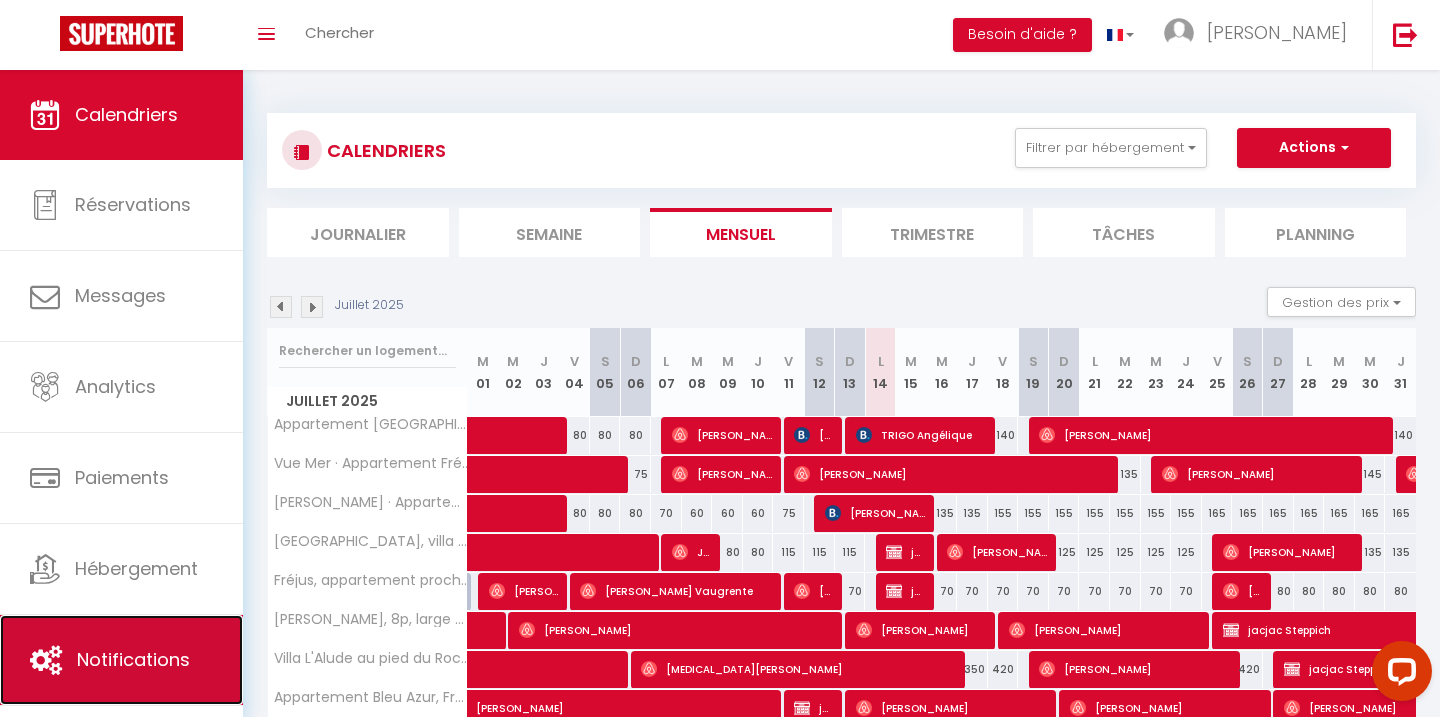 click on "Notifications" at bounding box center (133, 659) 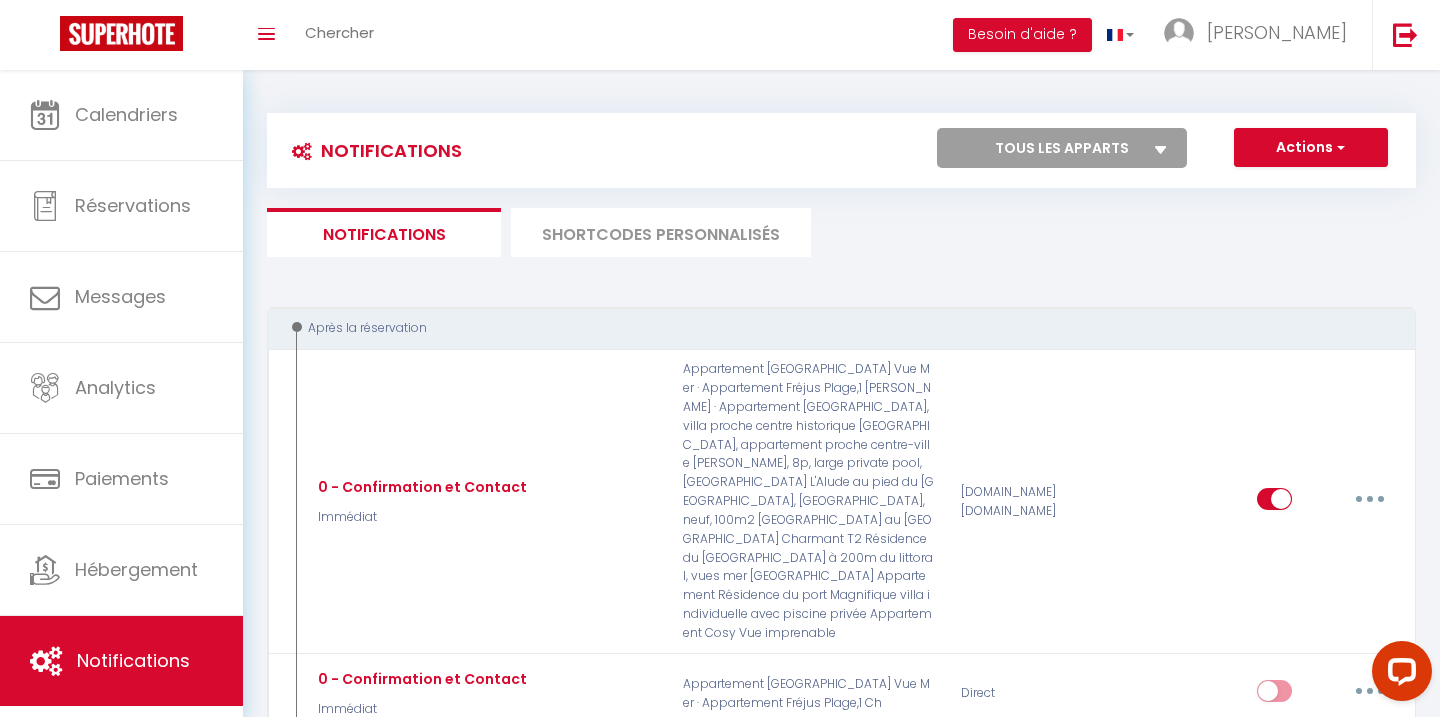click on "SHORTCODES PERSONNALISÉS" at bounding box center (661, 232) 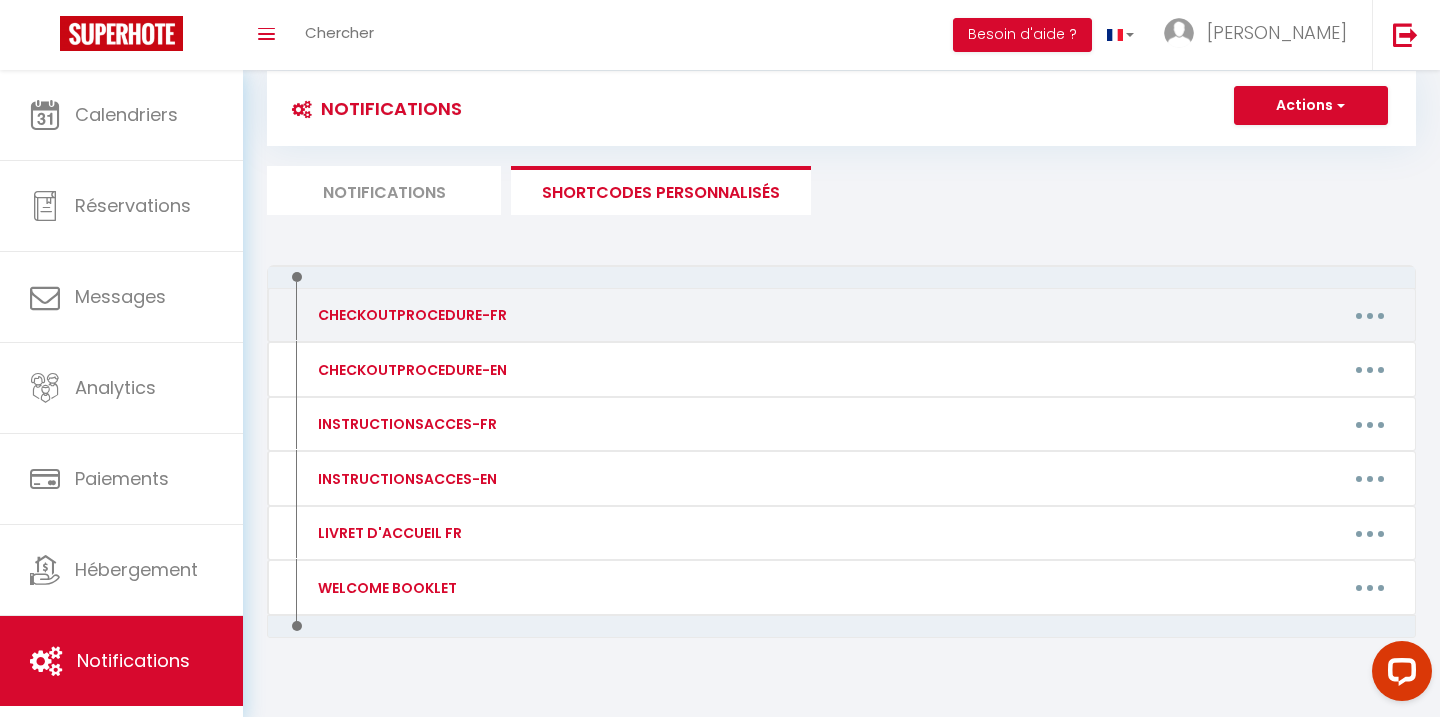 scroll, scrollTop: 53, scrollLeft: 0, axis: vertical 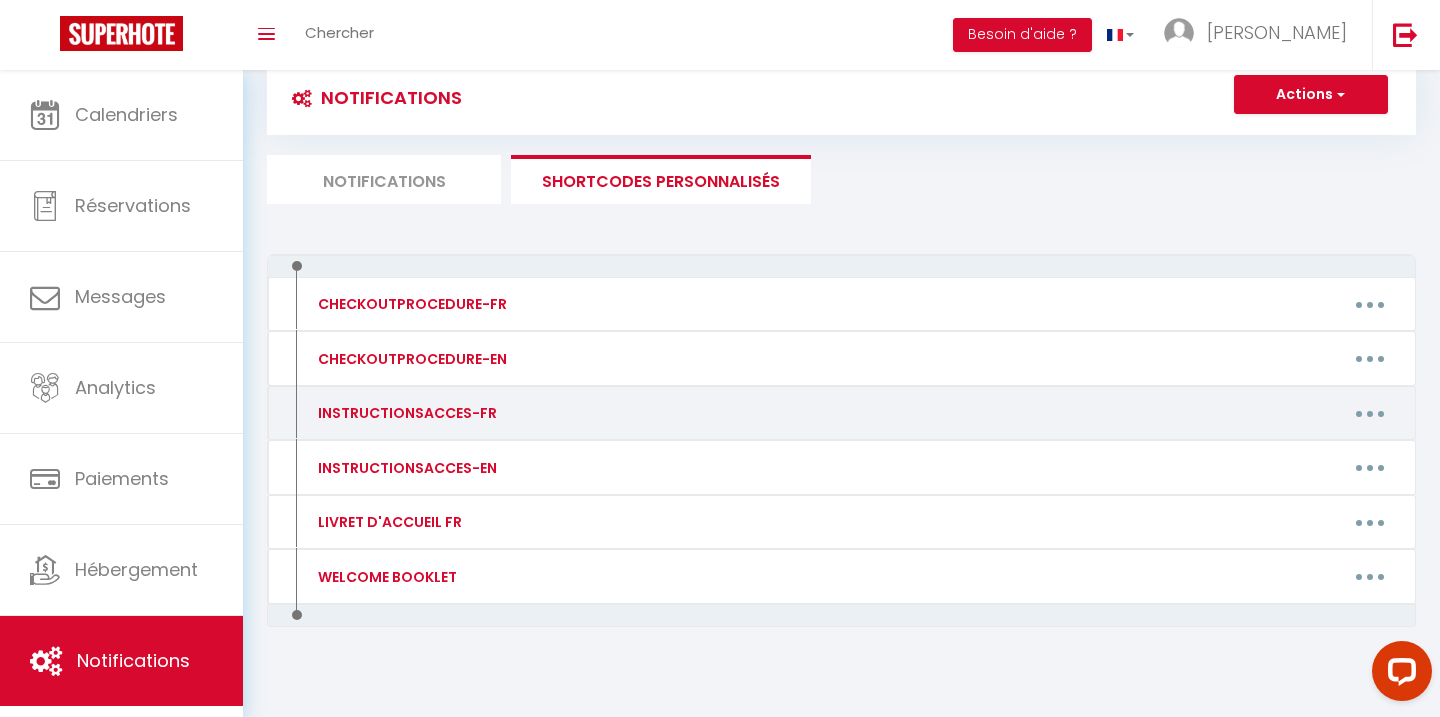 click at bounding box center (1370, 413) 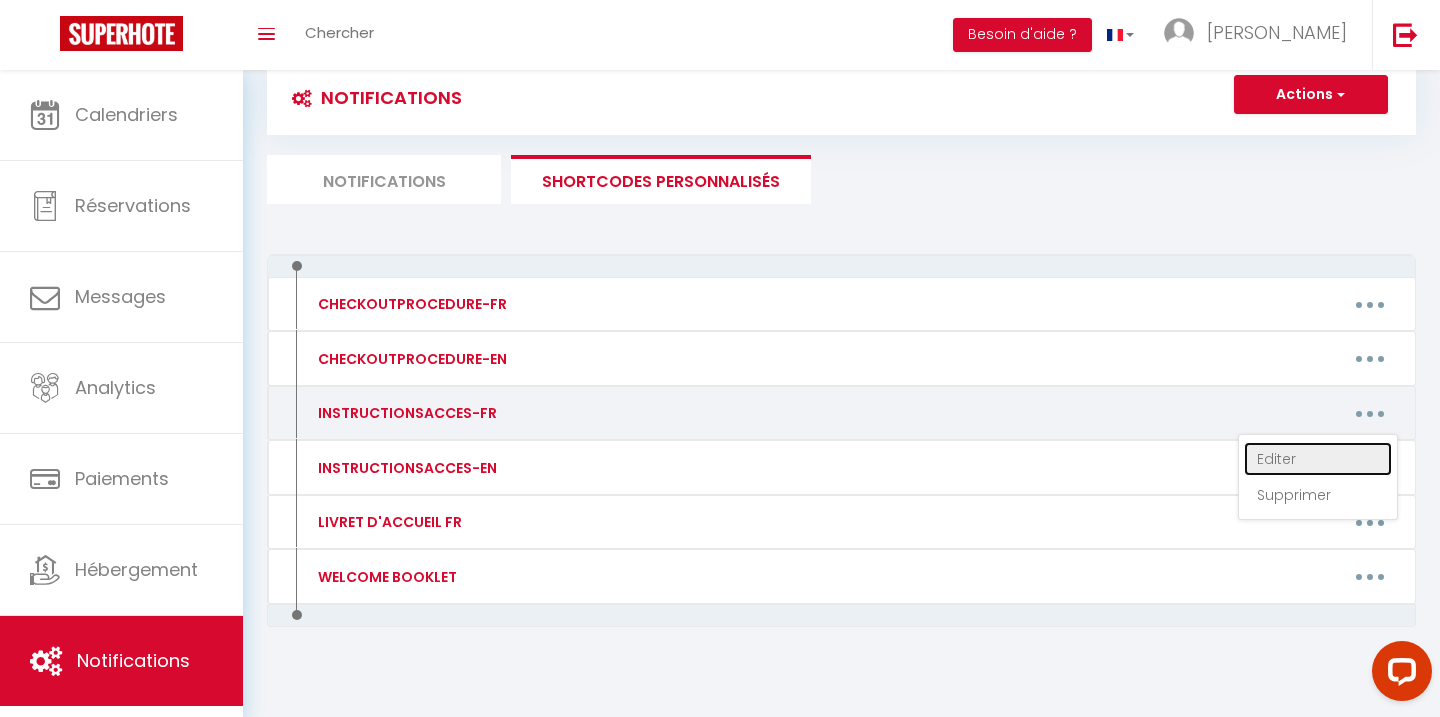 click on "Editer" at bounding box center [1318, 459] 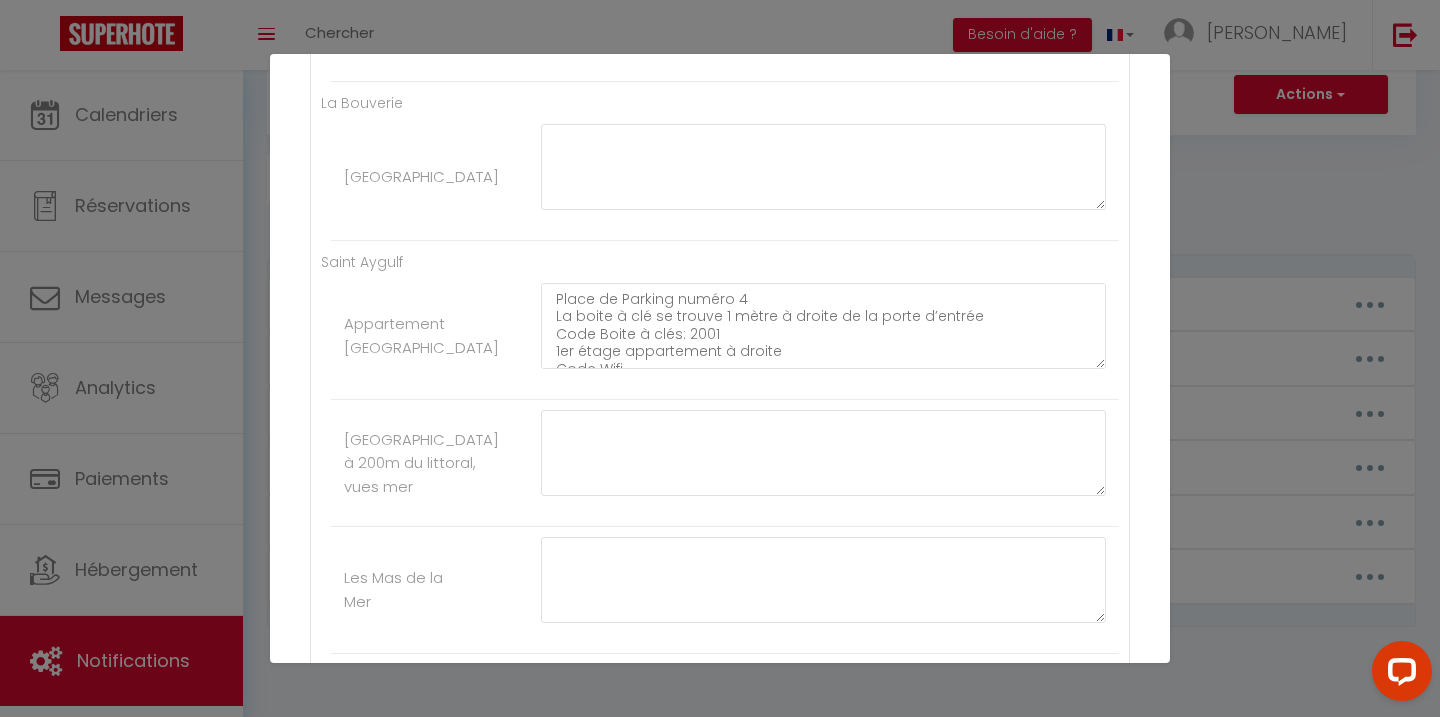scroll, scrollTop: 1667, scrollLeft: 0, axis: vertical 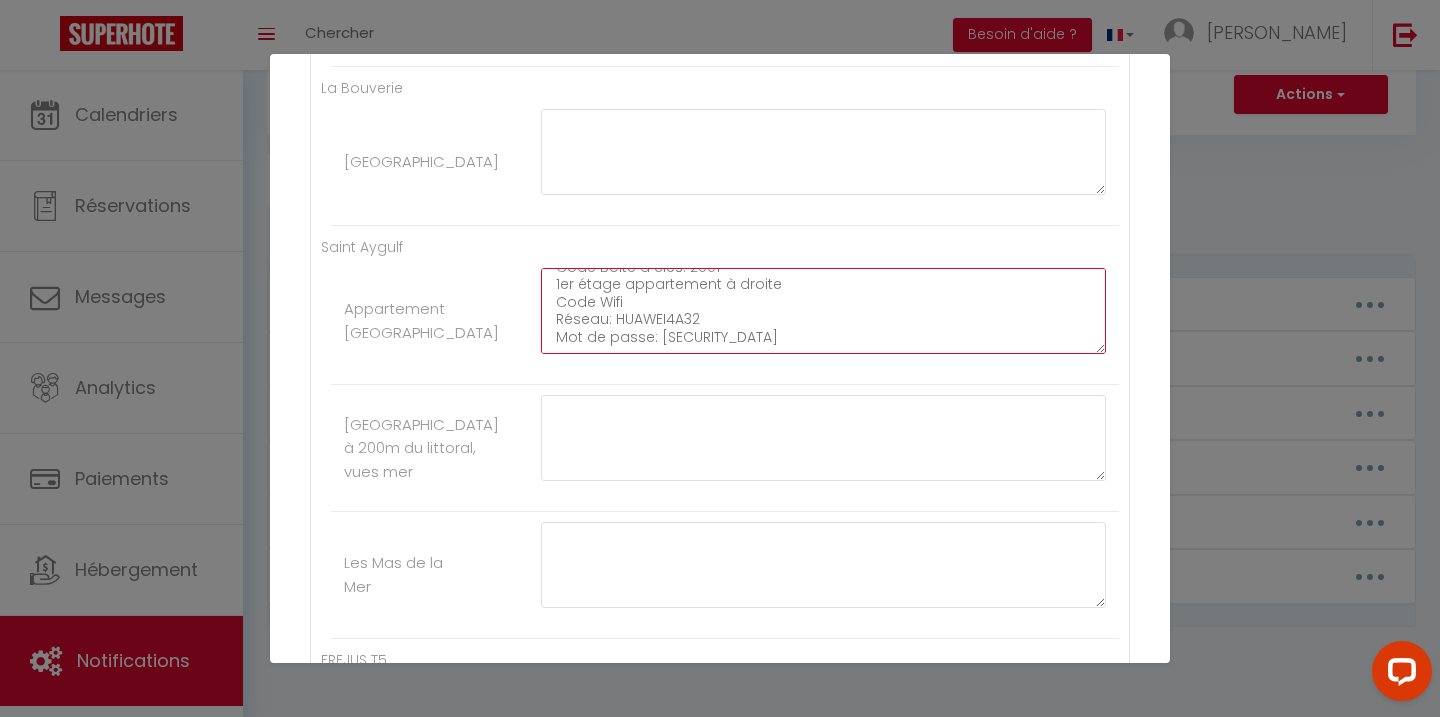 drag, startPoint x: 552, startPoint y: 283, endPoint x: 735, endPoint y: 389, distance: 211.48286 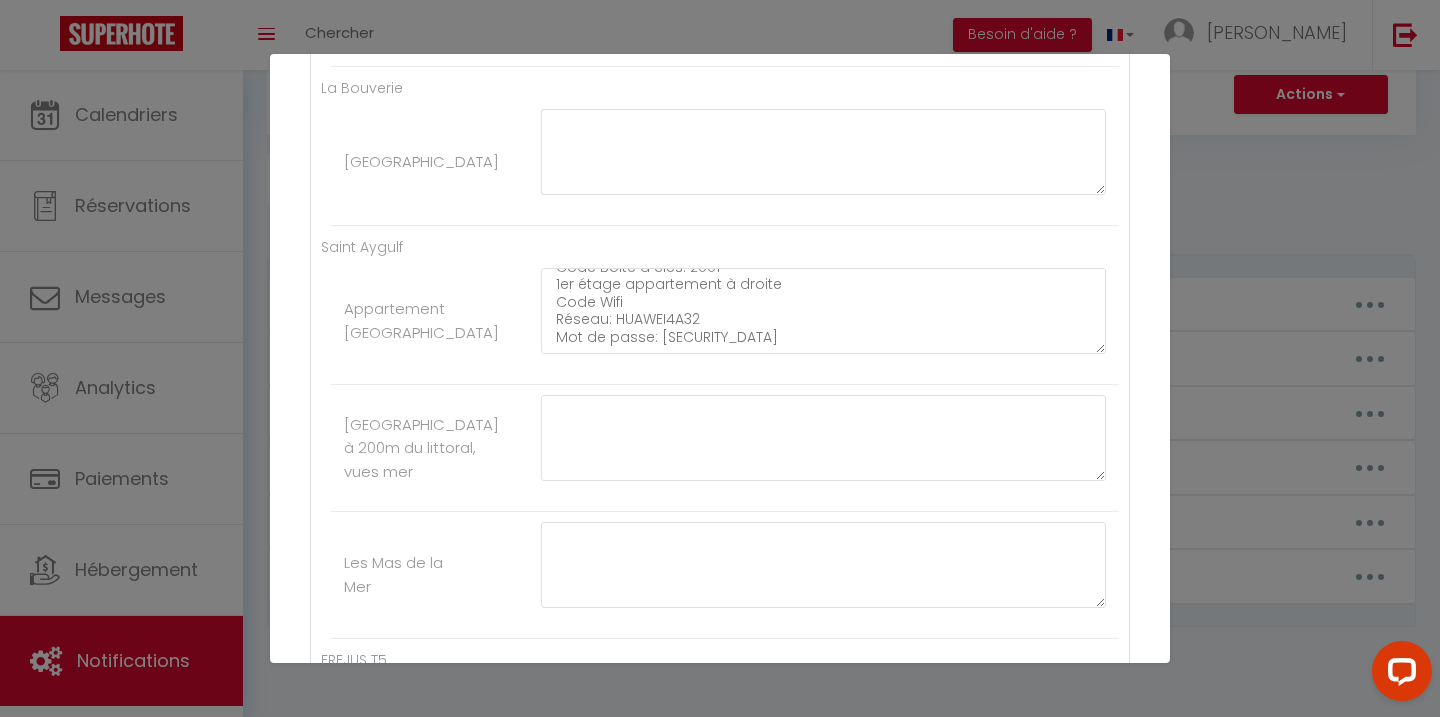 click on "Mettre à jour le code court personnalisé   ×   Nom   *     INSTRUCTIONSACCES-FR   Contenu   *     instruction accès   Pour cet hébergement     Afficher les shortcodes   Les issambres   Olivier · Appartement Pinède Azur     Batiment B2
Code boite à clés: 3241
premier étage porte de gauche
Wifi: castillonB2
Mdp: CastillonpinedeazurB2 Fréjus   Vue Mer · Appartement Fréjus Plage,1 Ch     Appartement Bleu Azur, Fréjus Plage, neuf, 100m2     Fréjus, villa proche centre historique     Code boîte à clé: 2006
Merci de vous stationner après le portail sur la droite ; le chemin de gauche est réservé aux clients de l’appartement situé au-dessus de la villa.
Merci de regarder le guide d'arrivée dans l'application Airbnb pour plus d'explication. Fréjus, appartement proche centre-ville     Code boîte à clé: 2810
Merci de vous stationner directement à gauche après le portail.
Merci de regarder le guide d'arrivée dans l'application Airbnb pour plus de d'explication.     Le Village" at bounding box center (720, 358) 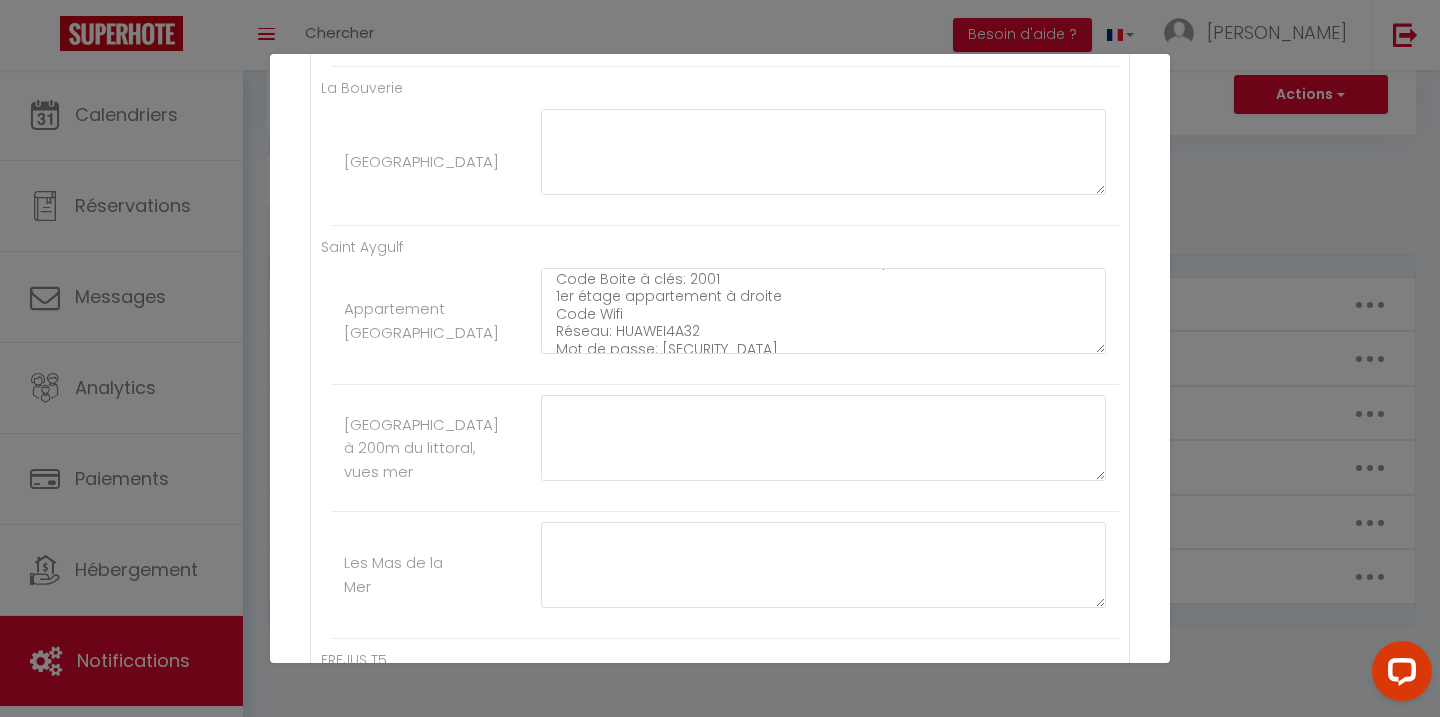 scroll, scrollTop: 0, scrollLeft: 0, axis: both 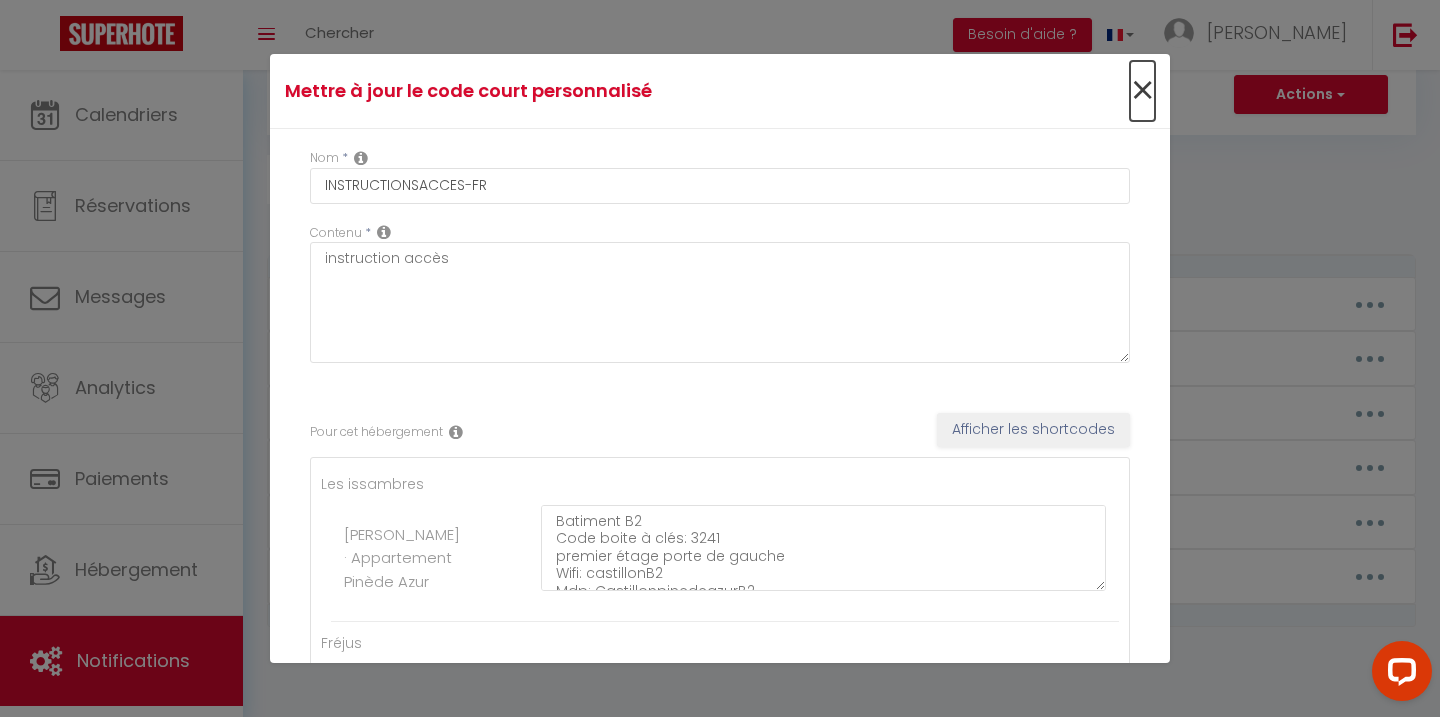 click on "×" at bounding box center [1142, 91] 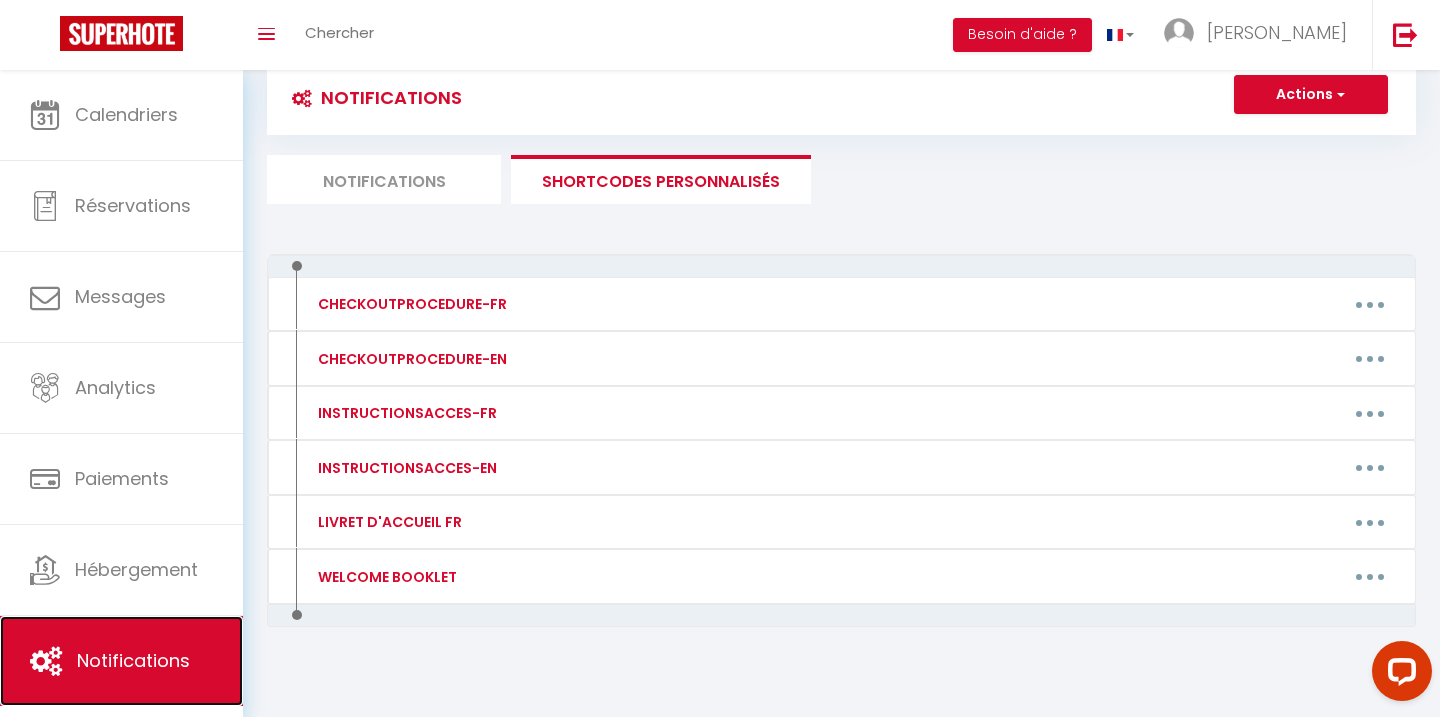 click on "Notifications" at bounding box center [133, 660] 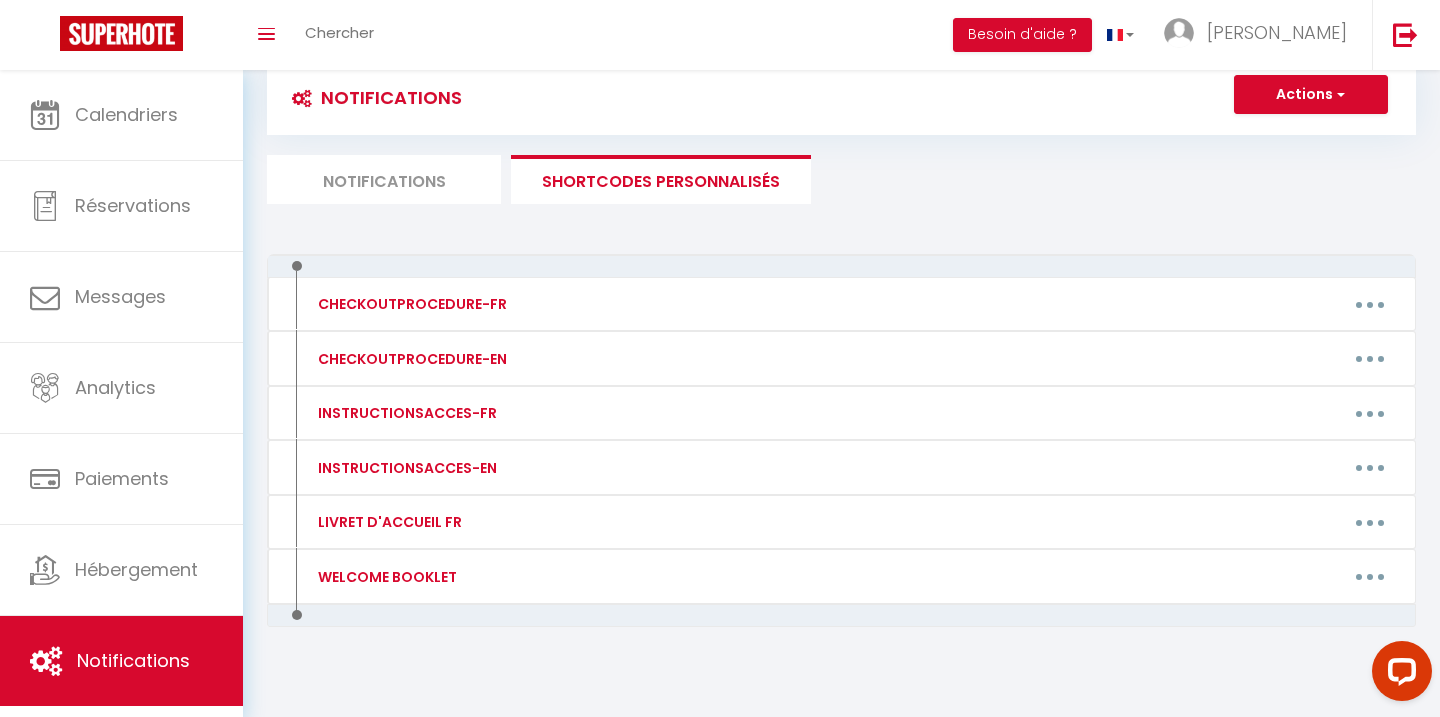 click on "Notifications" at bounding box center [384, 179] 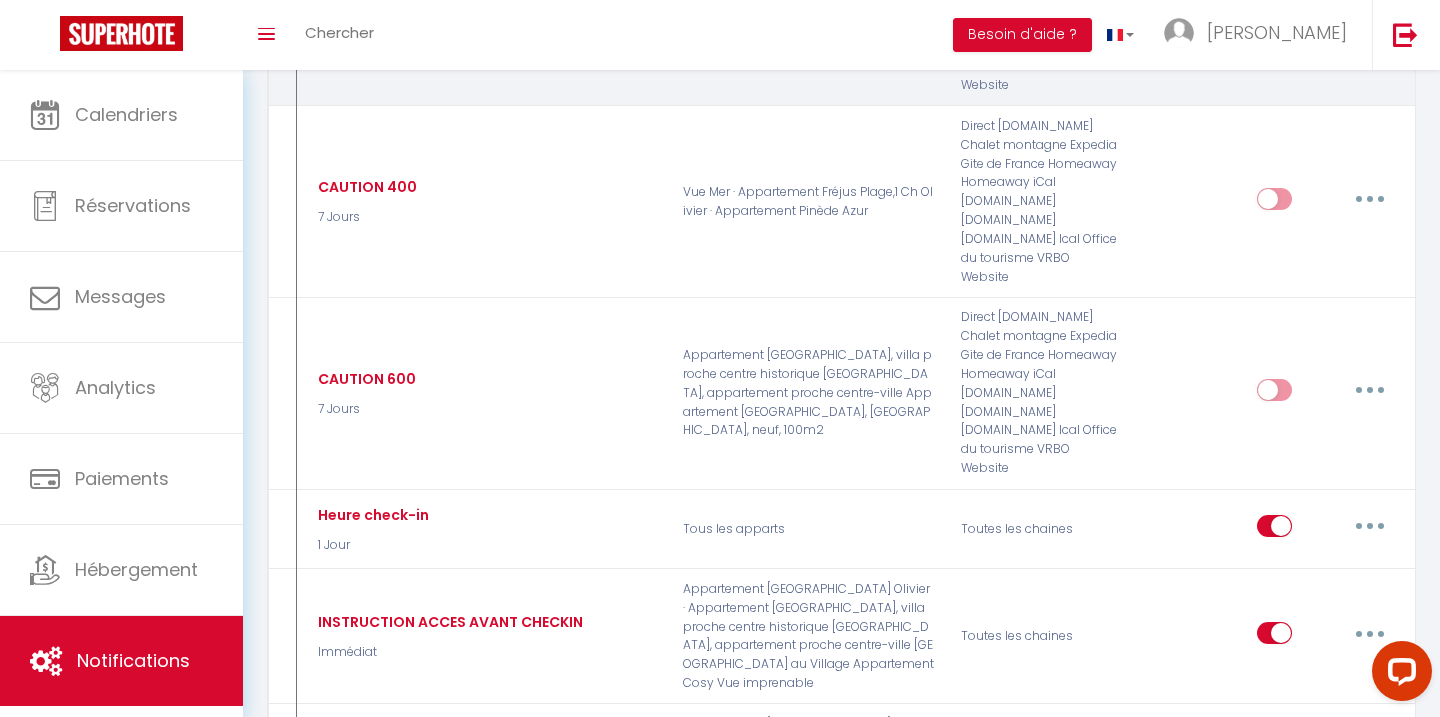scroll, scrollTop: 1080, scrollLeft: 0, axis: vertical 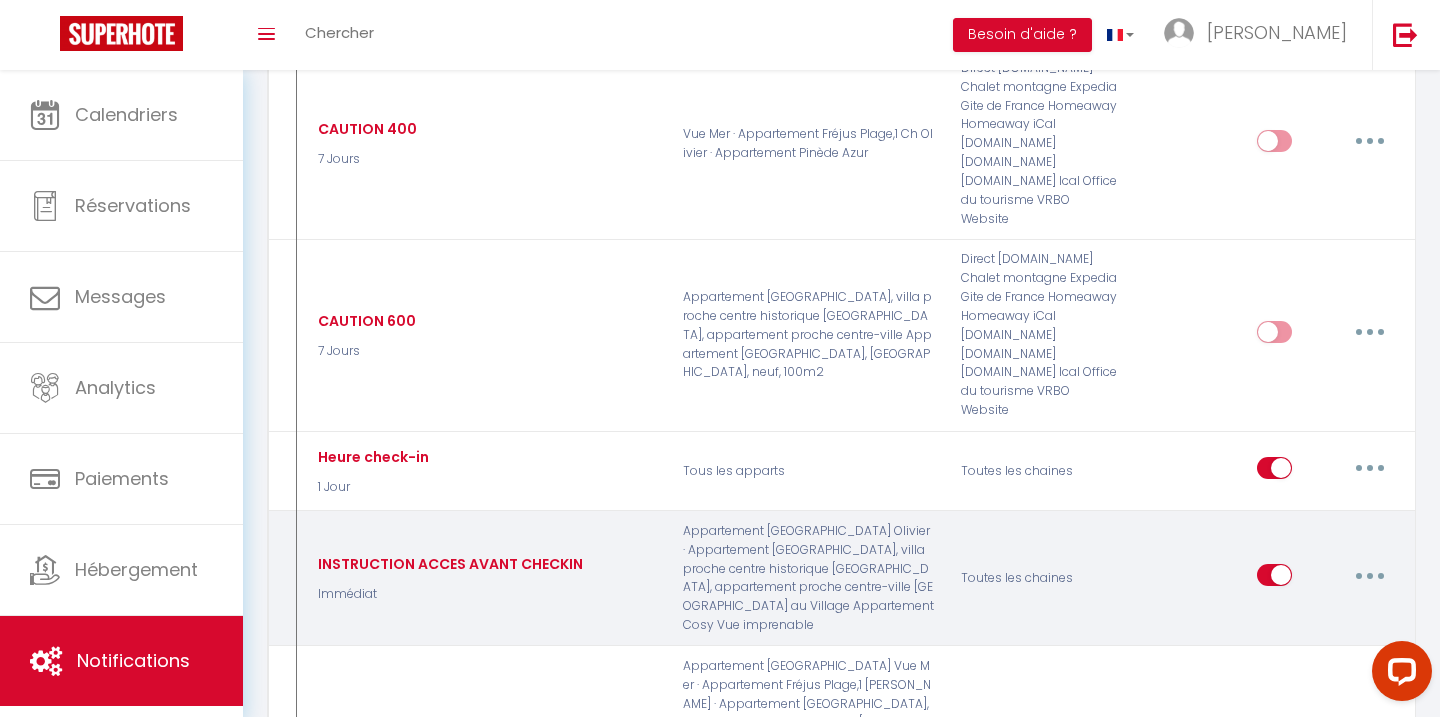 click at bounding box center [1370, 575] 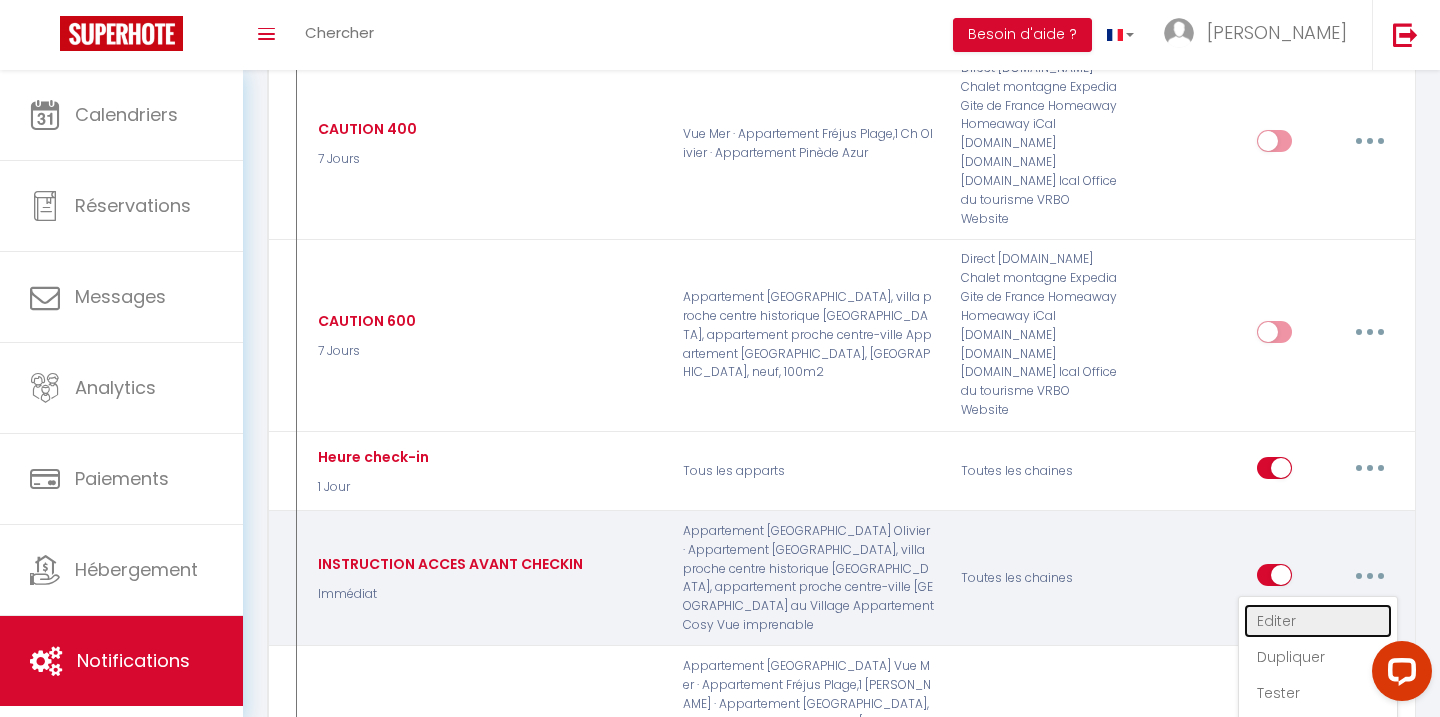 click on "Editer" at bounding box center [1318, 621] 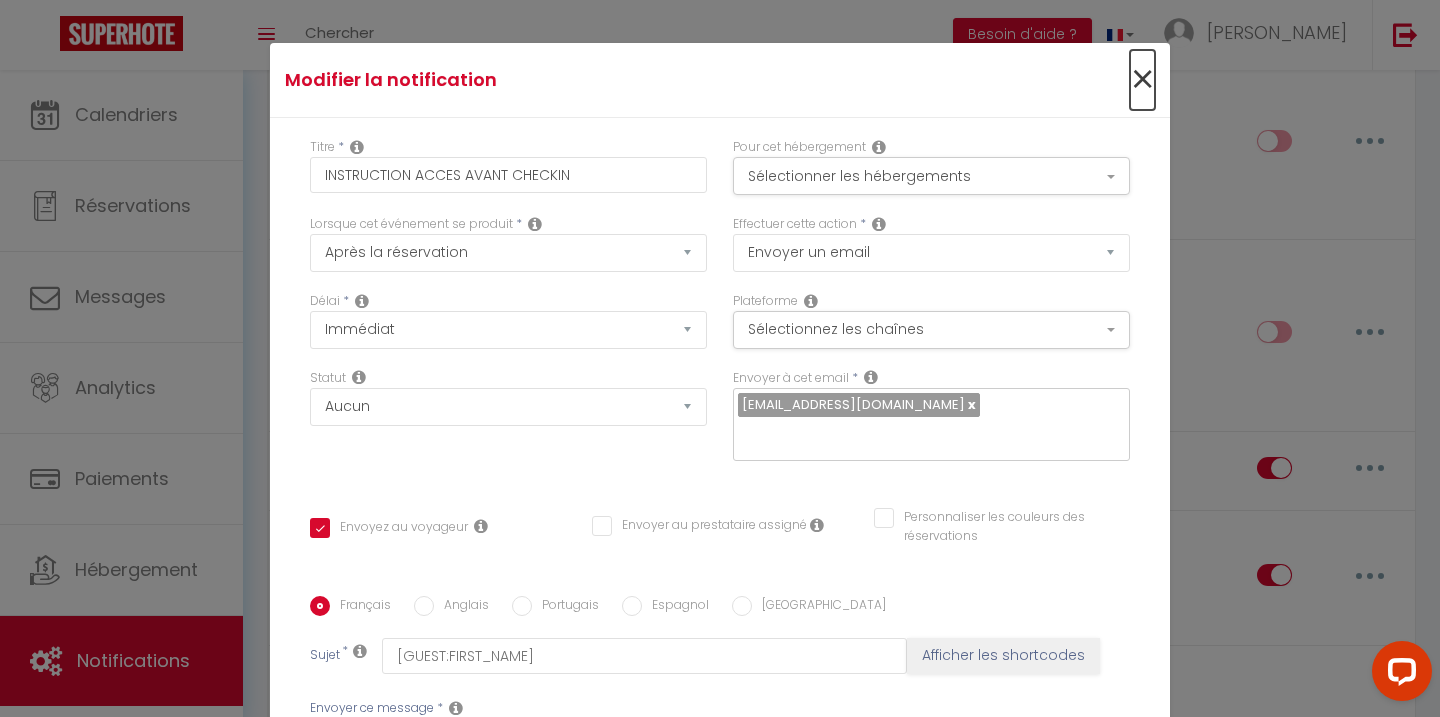 click on "×" at bounding box center [1142, 80] 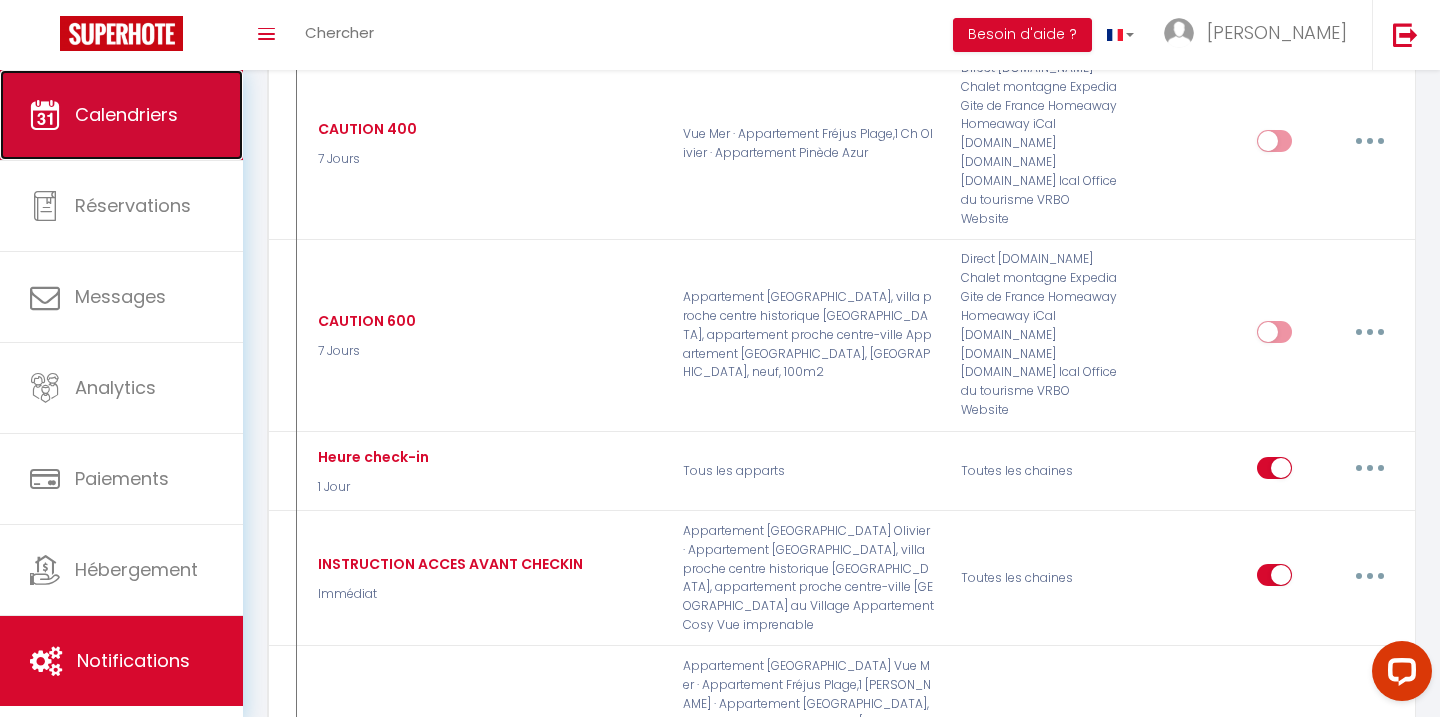 click on "Calendriers" at bounding box center [121, 115] 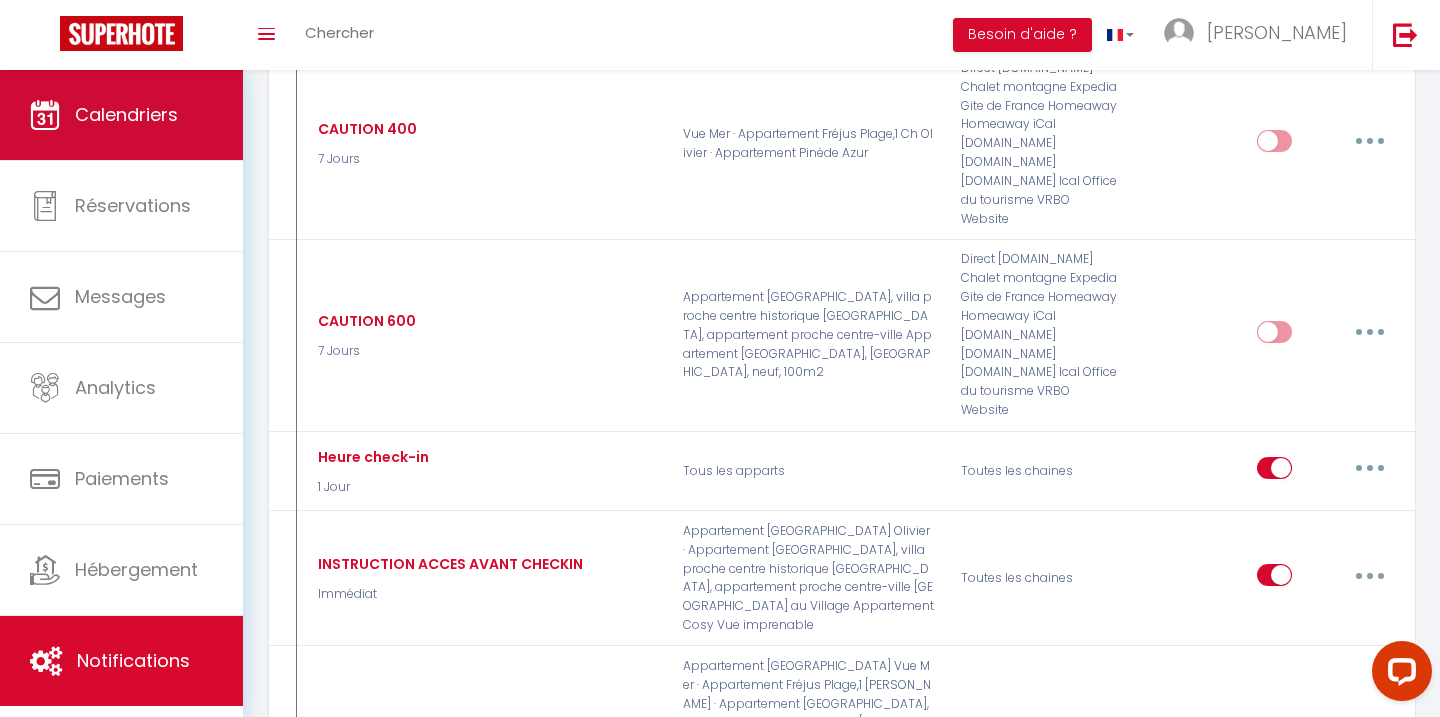 scroll, scrollTop: 0, scrollLeft: 0, axis: both 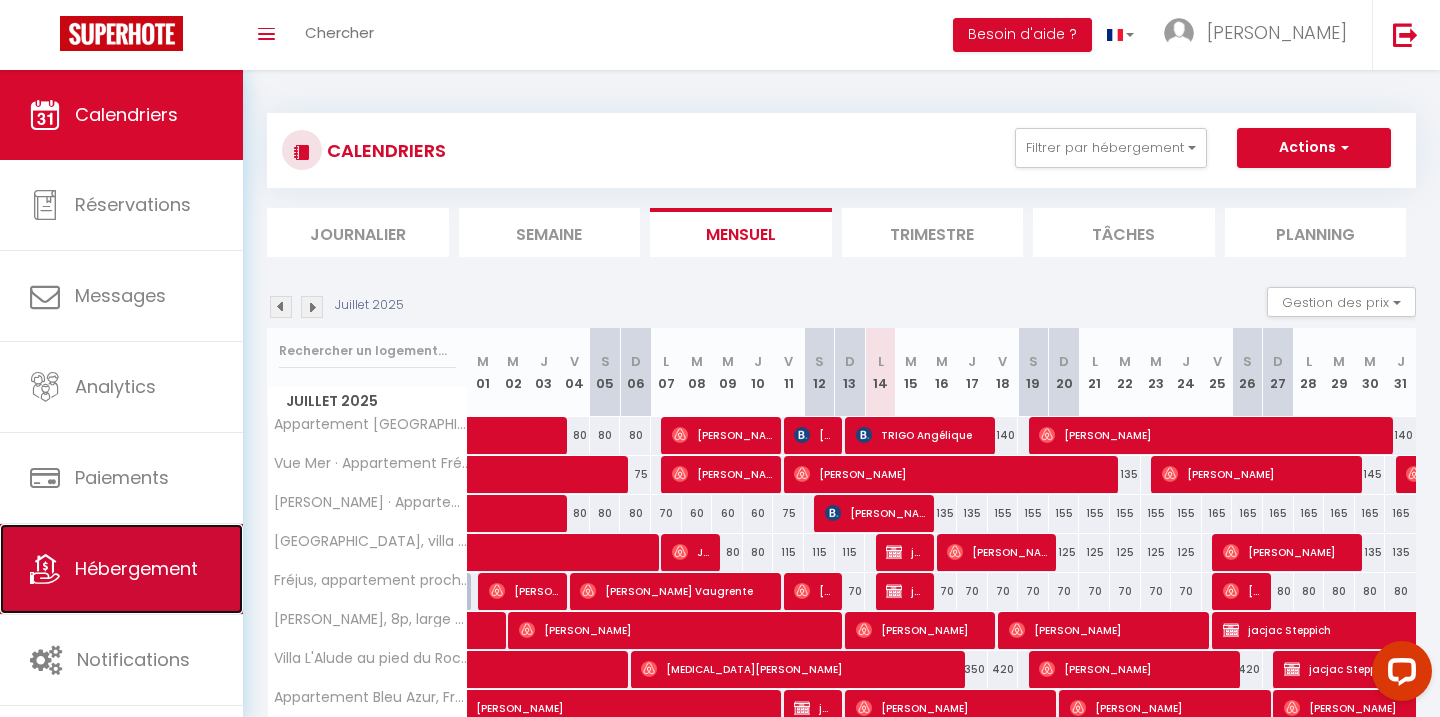 click on "Hébergement" at bounding box center [136, 568] 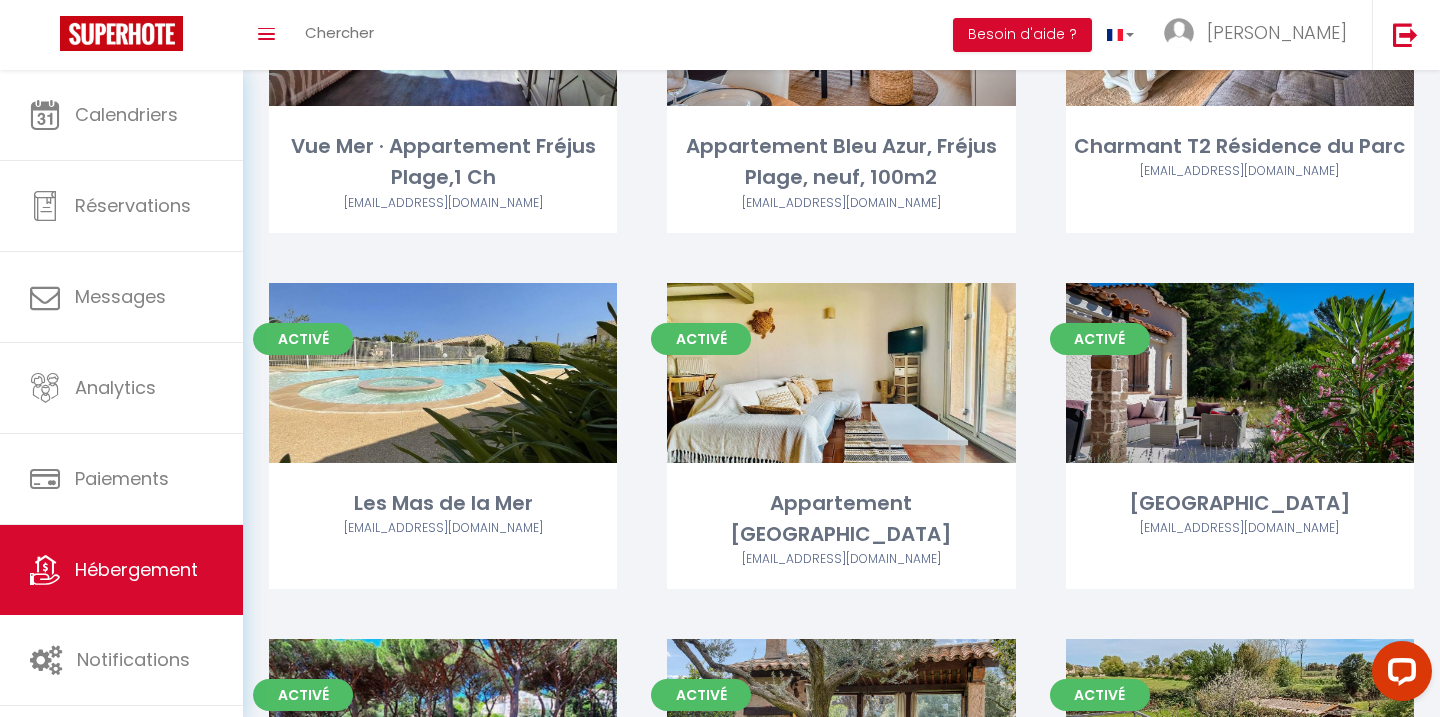 scroll, scrollTop: 310, scrollLeft: 0, axis: vertical 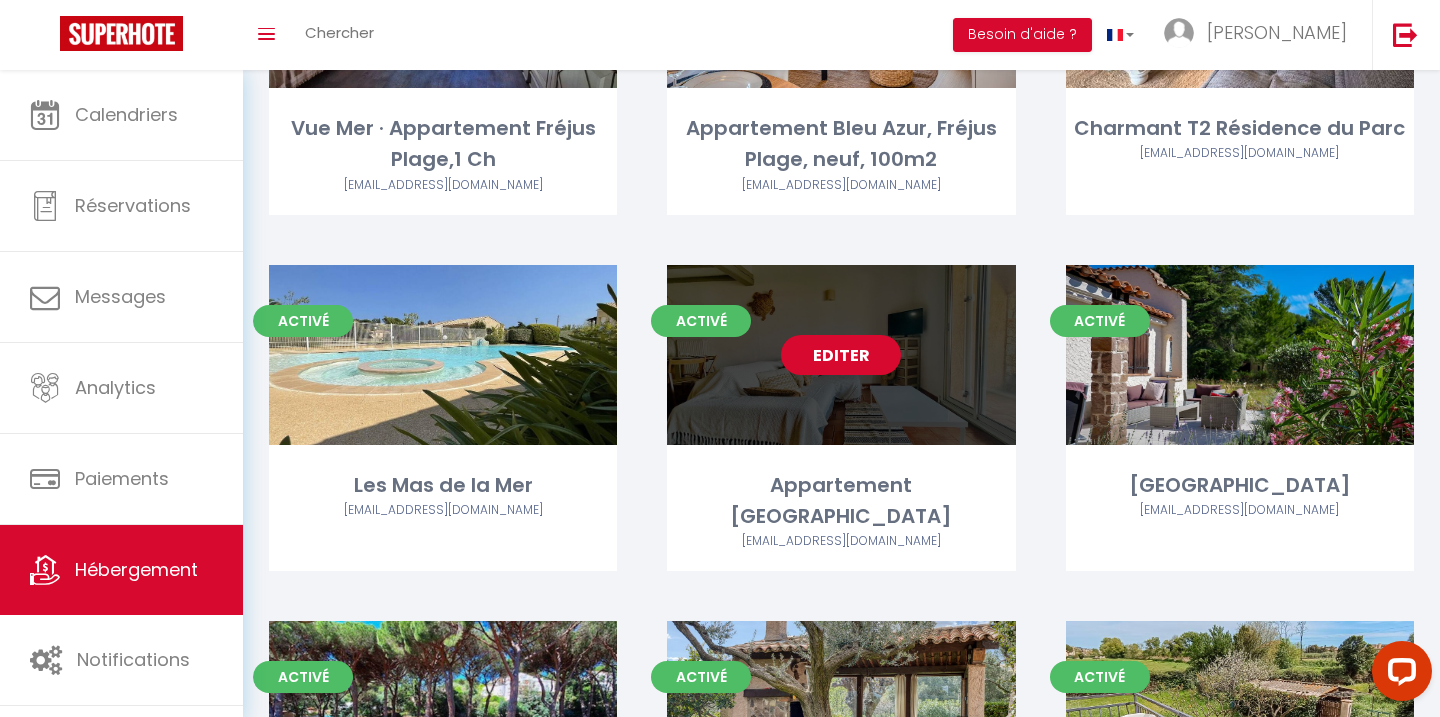 click on "Editer" at bounding box center (841, 355) 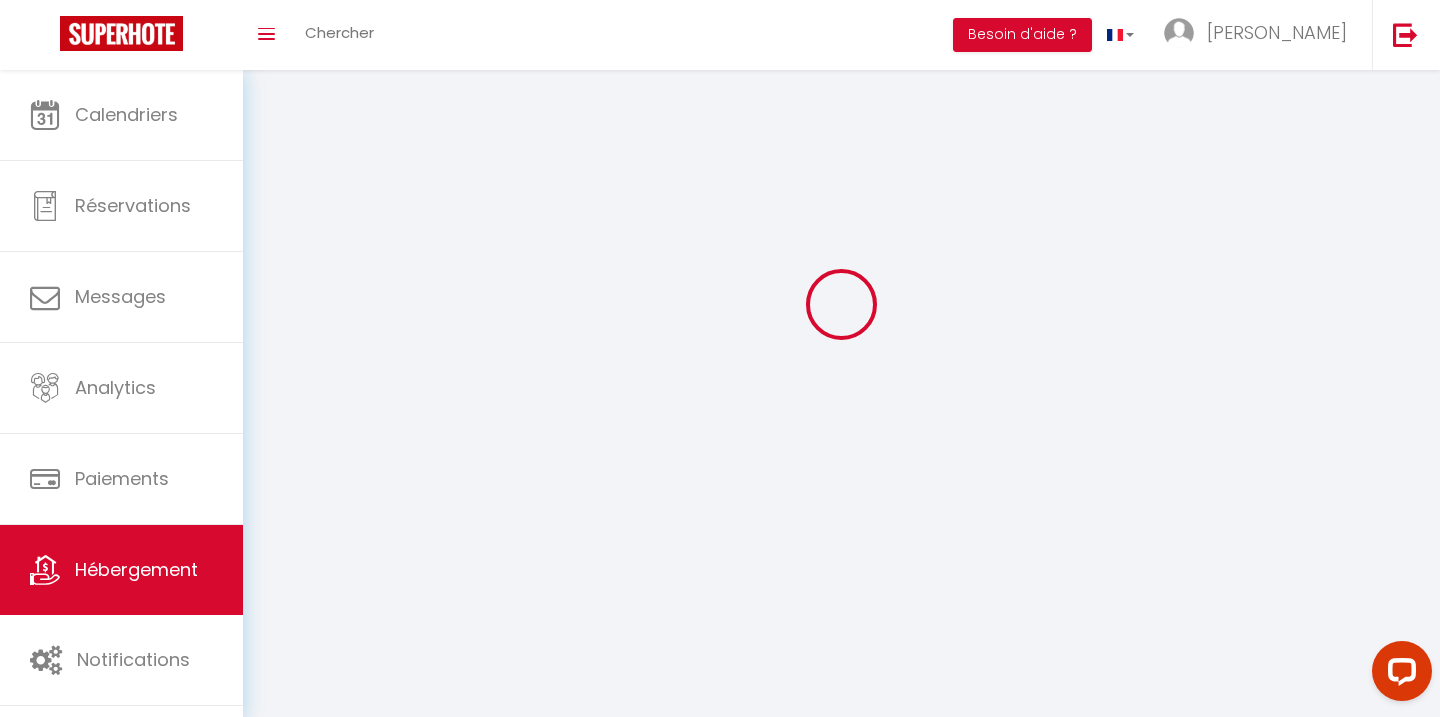 type on "Appartement [GEOGRAPHIC_DATA]" 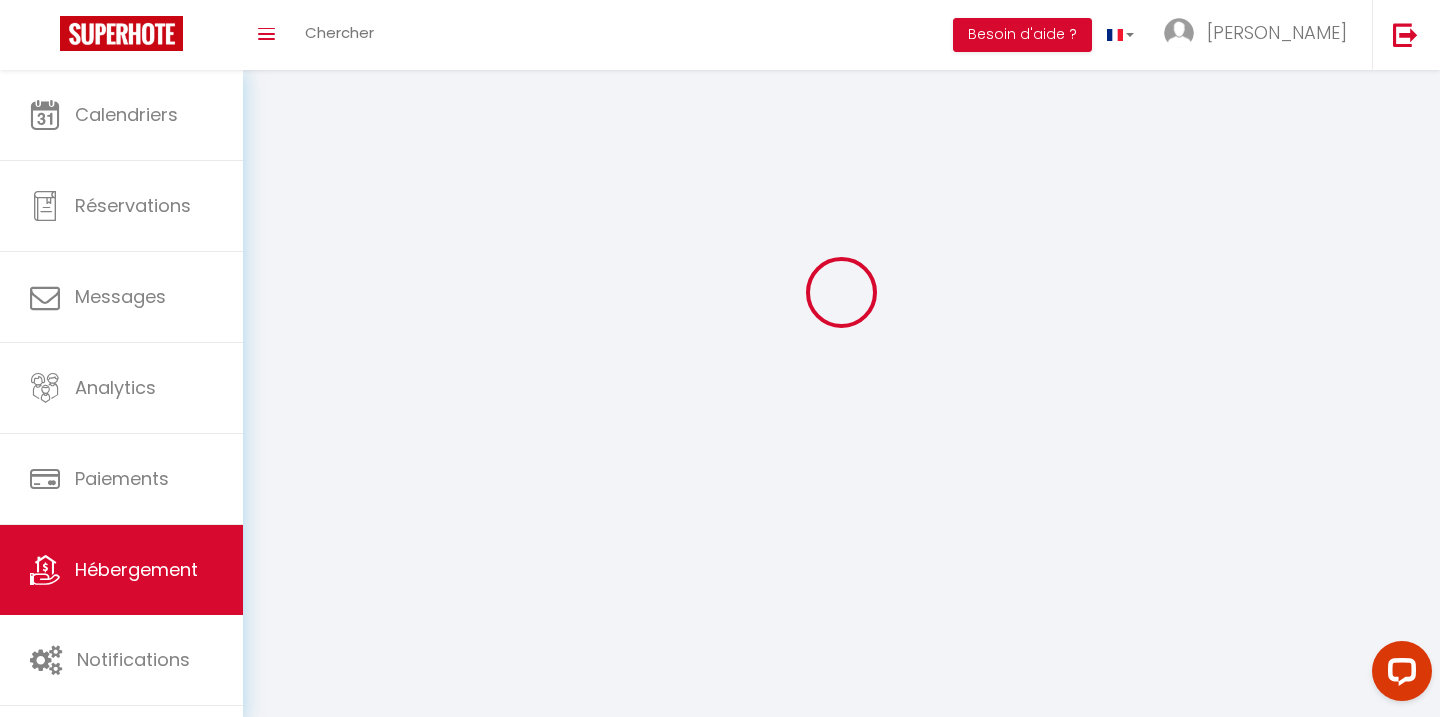 select 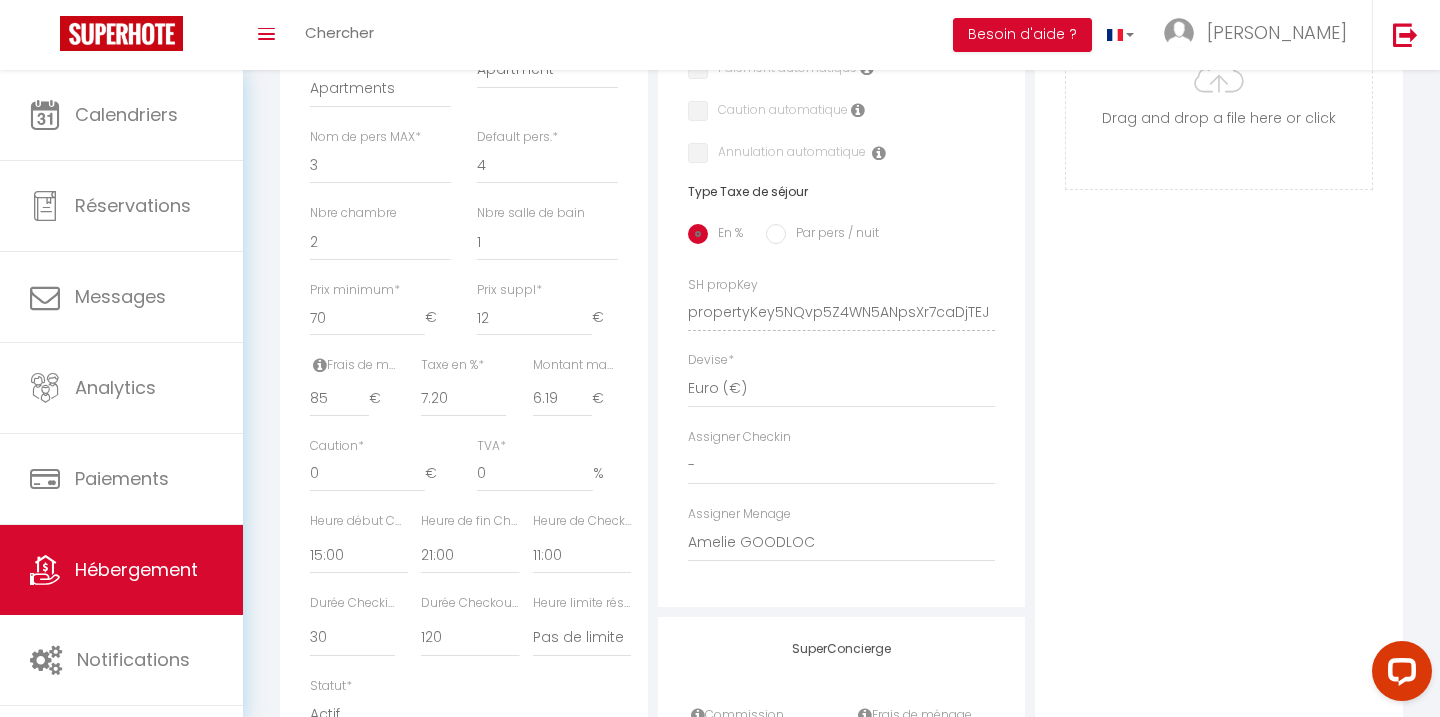 scroll, scrollTop: 700, scrollLeft: 0, axis: vertical 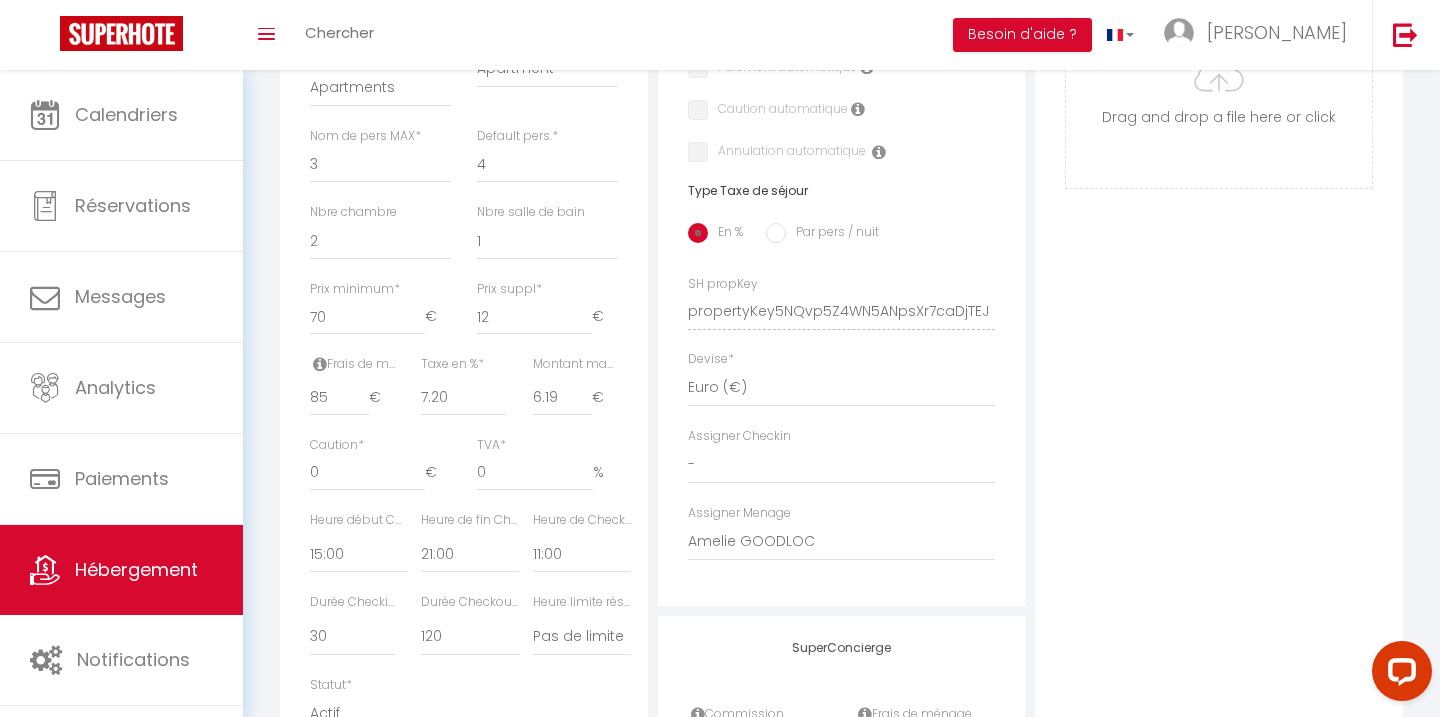 select 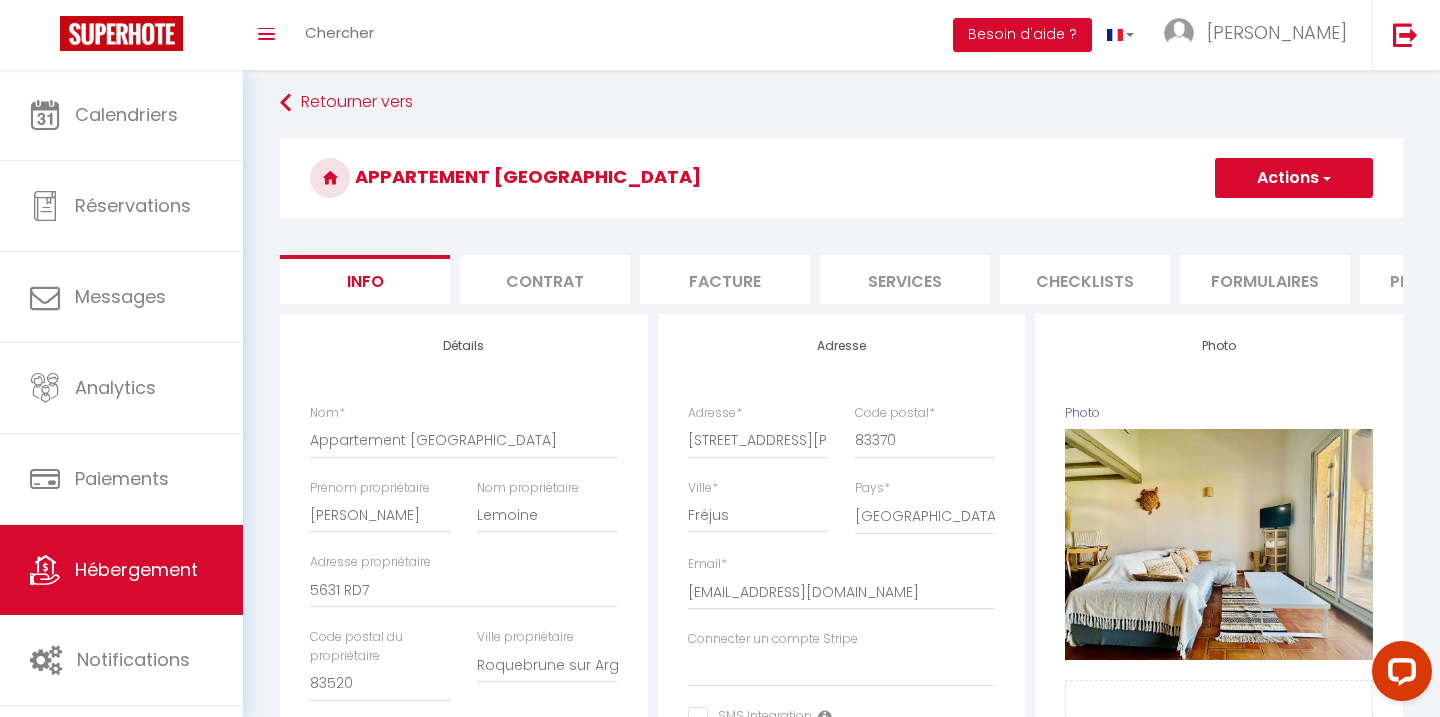 scroll, scrollTop: 0, scrollLeft: 0, axis: both 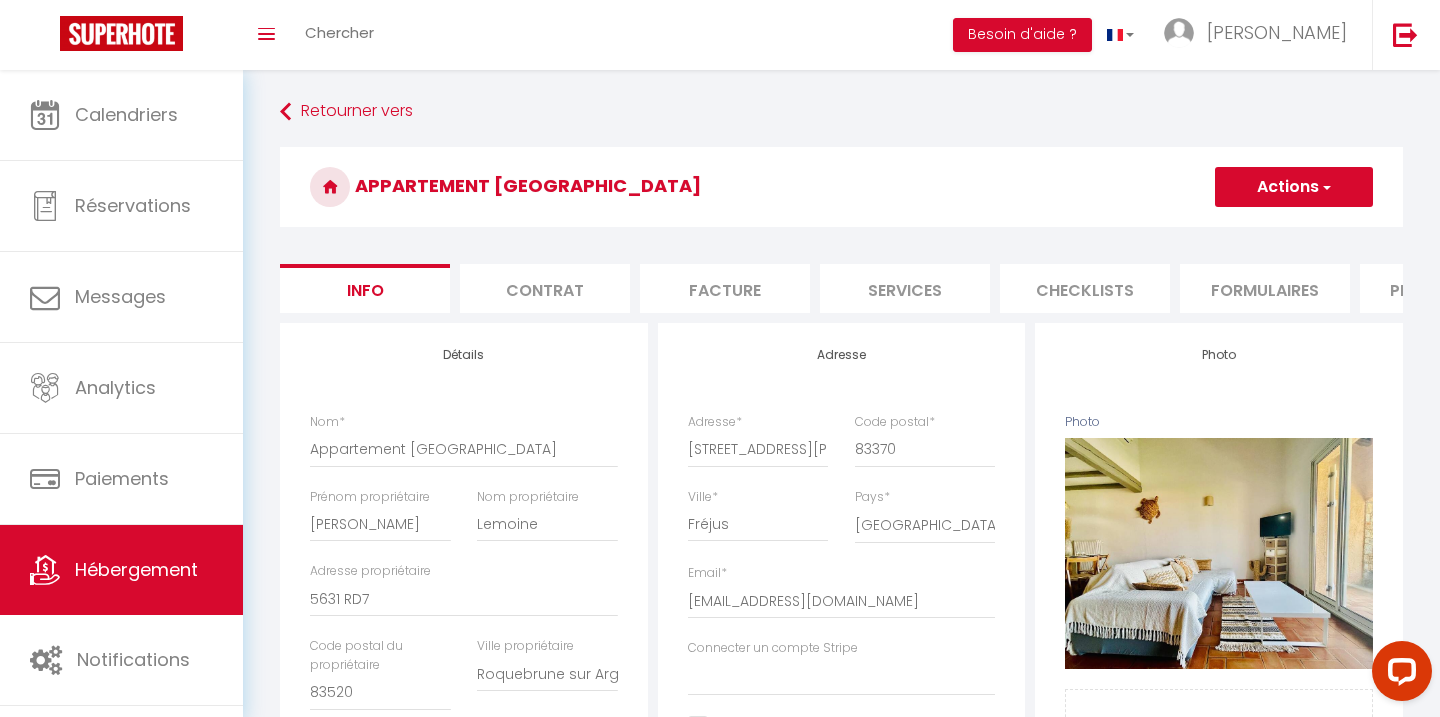 drag, startPoint x: 492, startPoint y: 178, endPoint x: 709, endPoint y: 186, distance: 217.14742 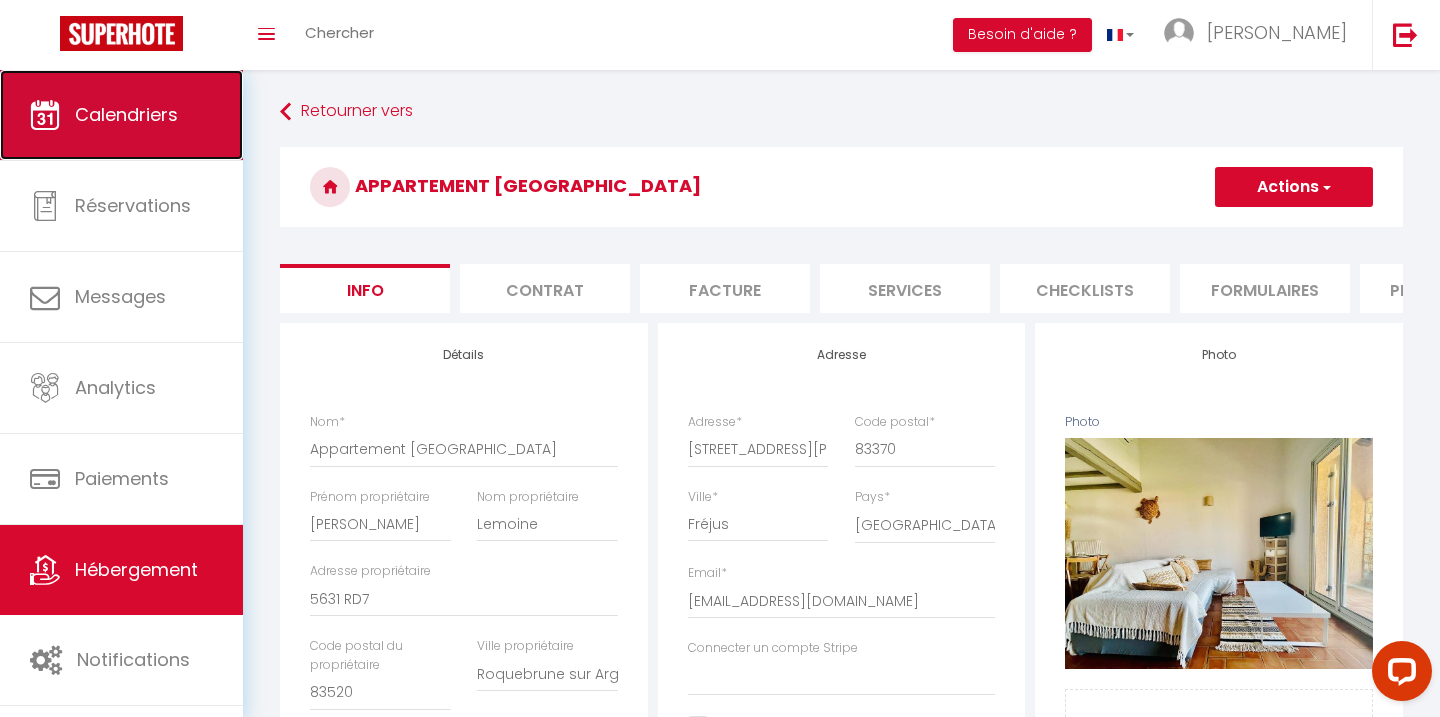 click on "Calendriers" at bounding box center [126, 114] 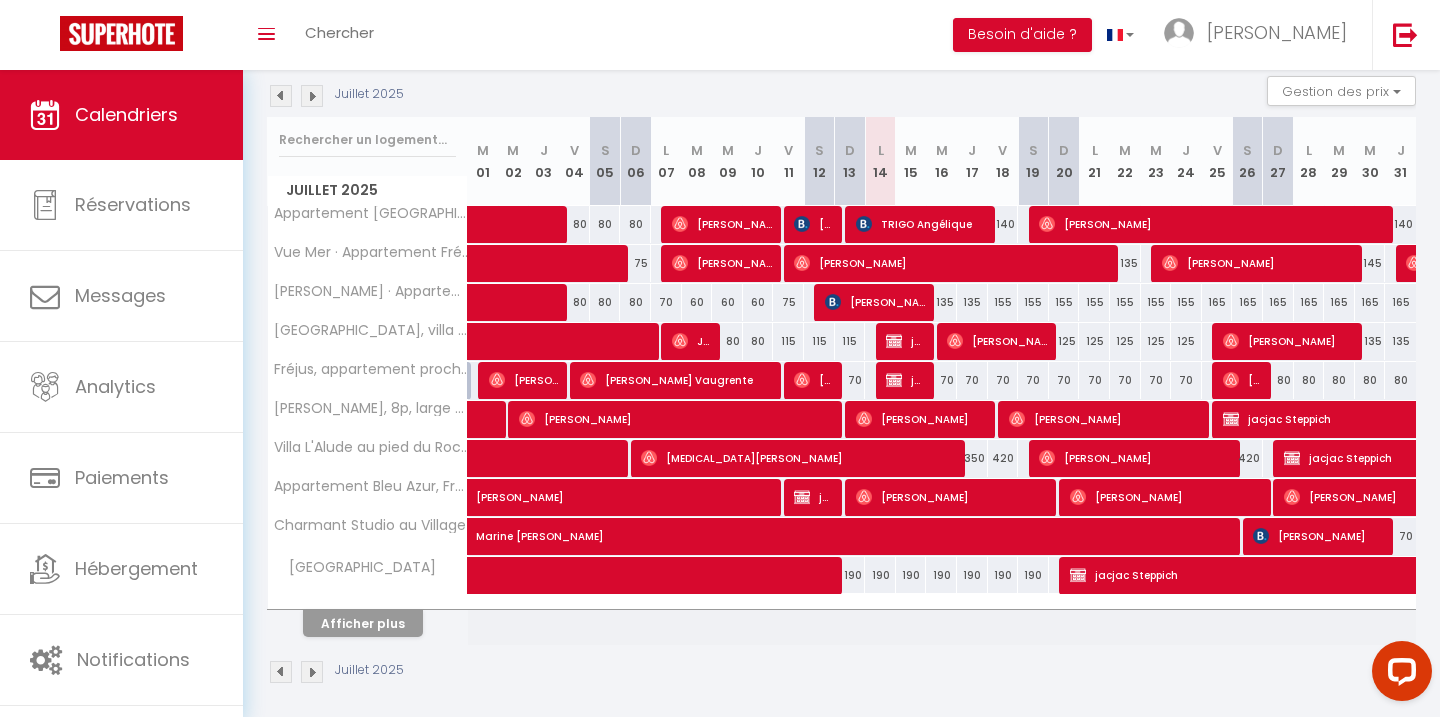 scroll, scrollTop: 221, scrollLeft: 0, axis: vertical 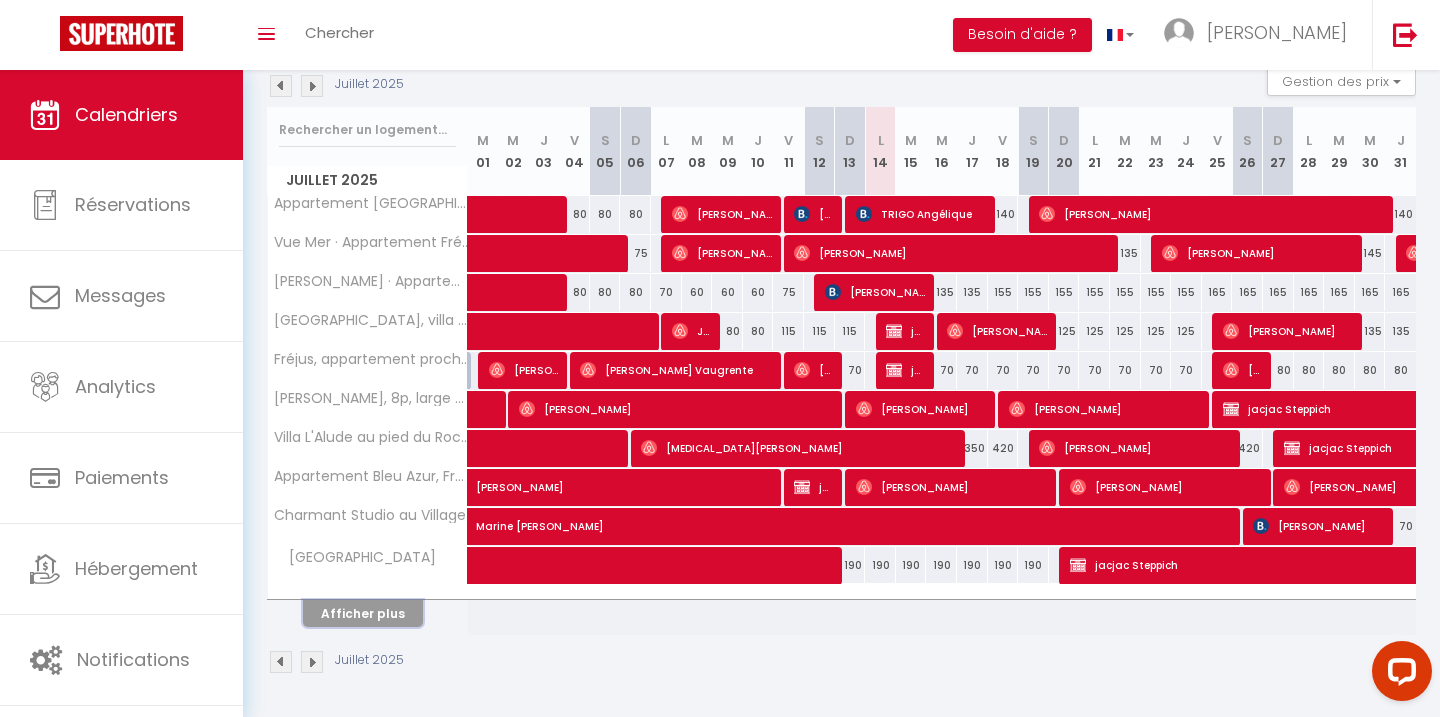 click on "Afficher plus" at bounding box center (363, 613) 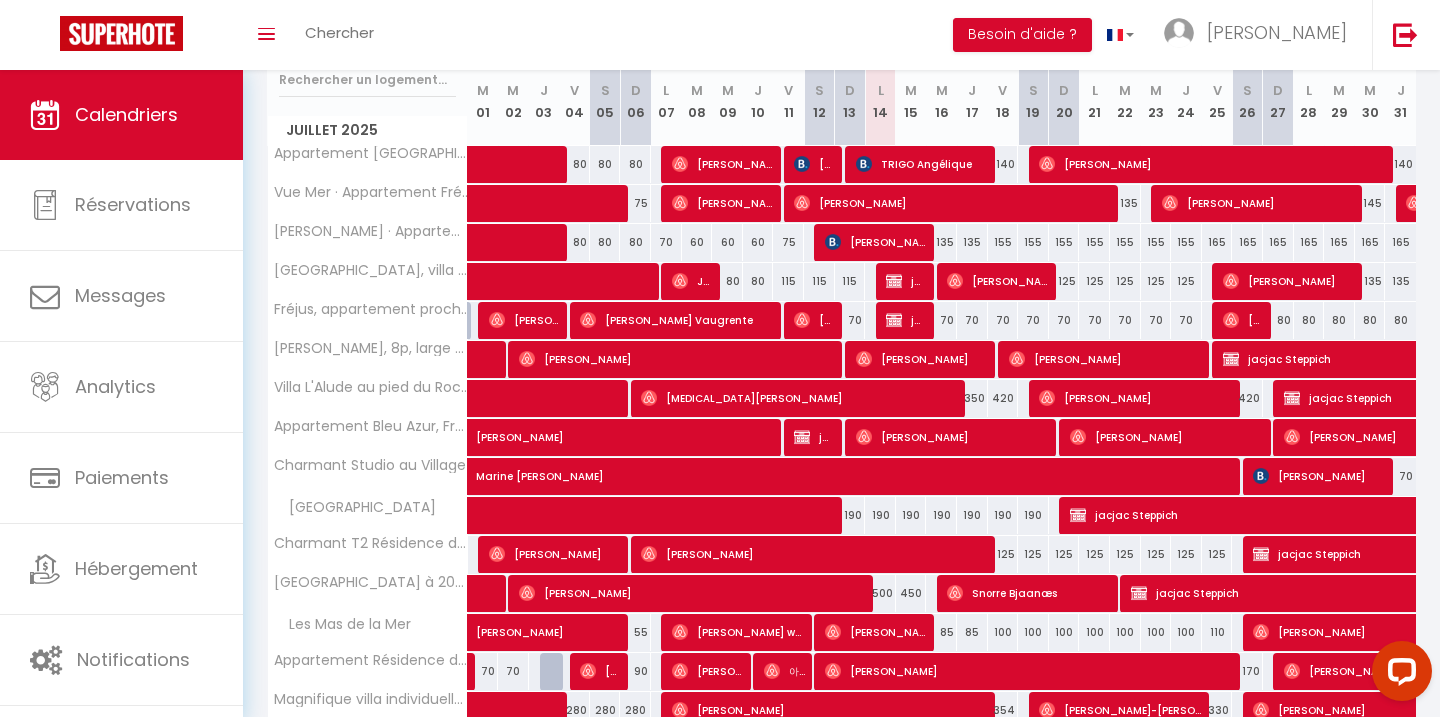 scroll, scrollTop: 274, scrollLeft: 0, axis: vertical 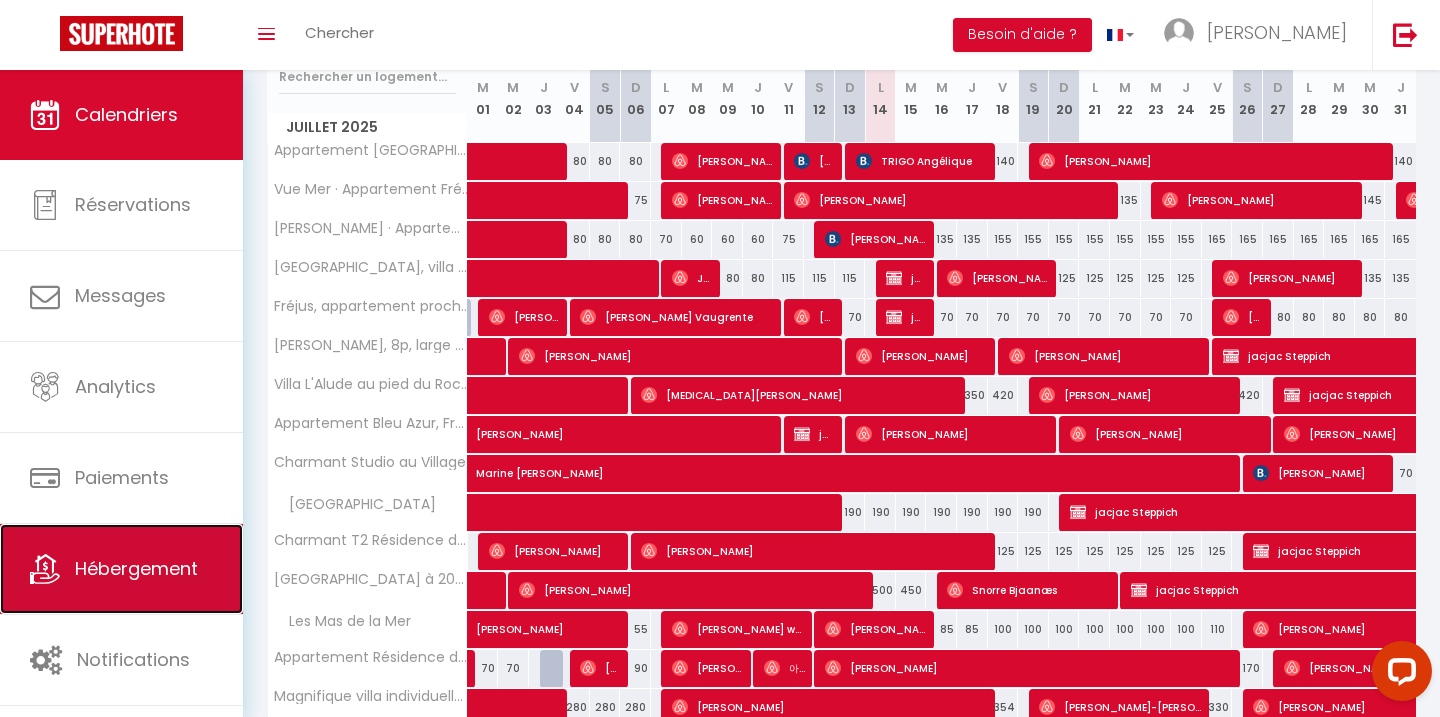 click on "Hébergement" at bounding box center (121, 569) 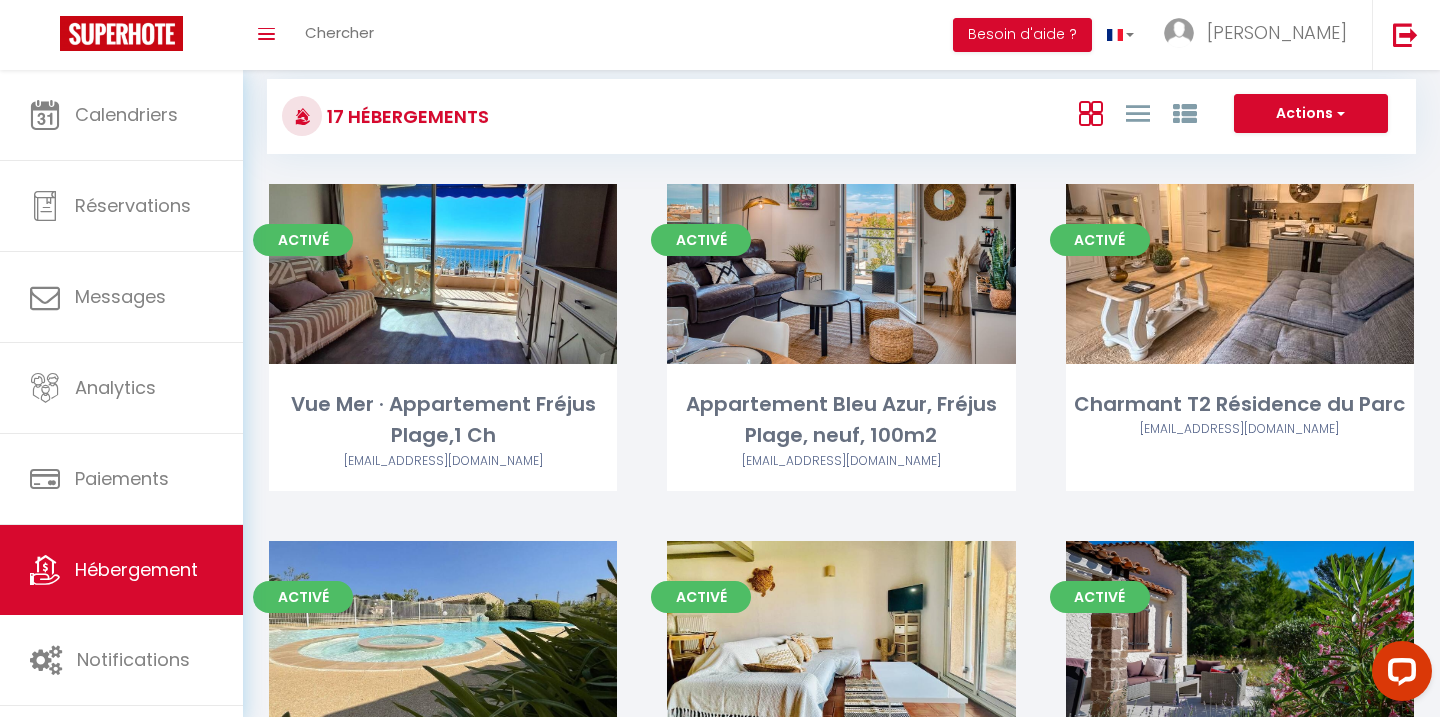 scroll, scrollTop: 35, scrollLeft: 0, axis: vertical 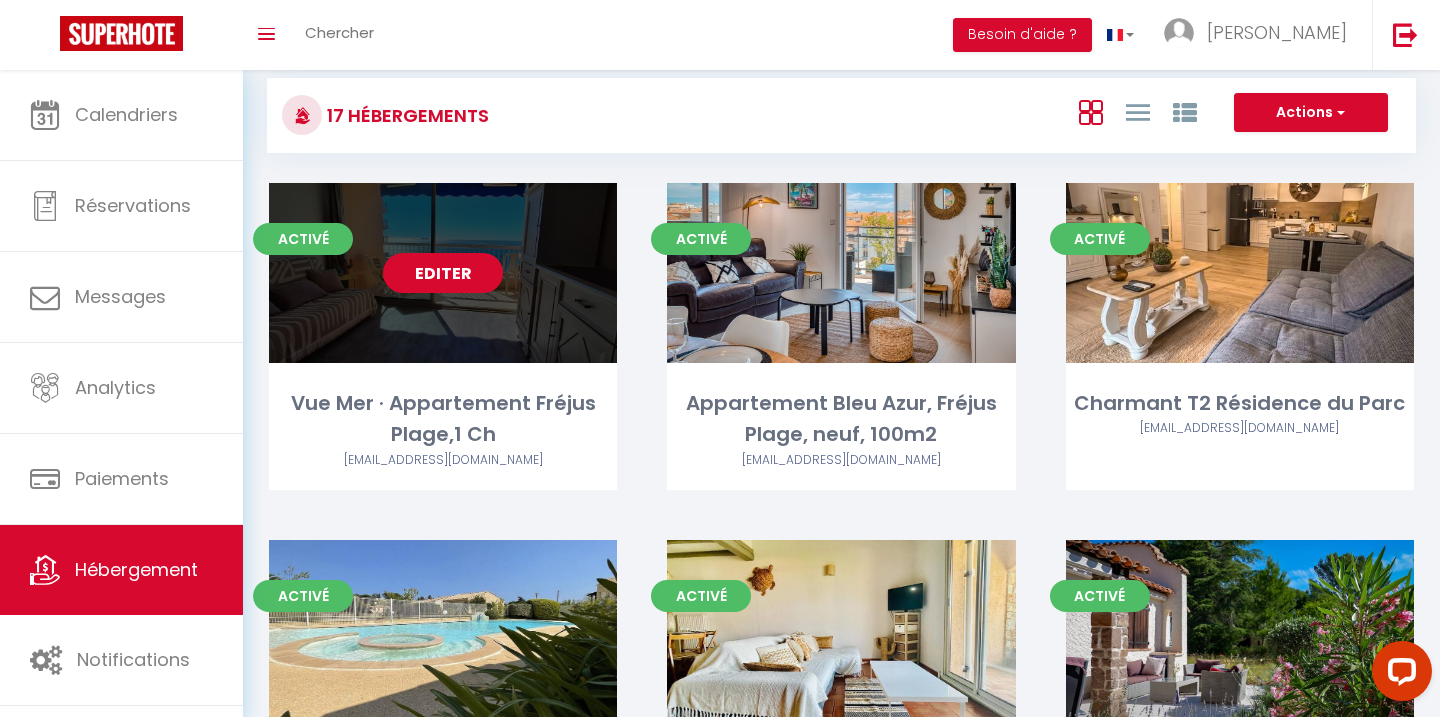 click on "Editer" at bounding box center [443, 273] 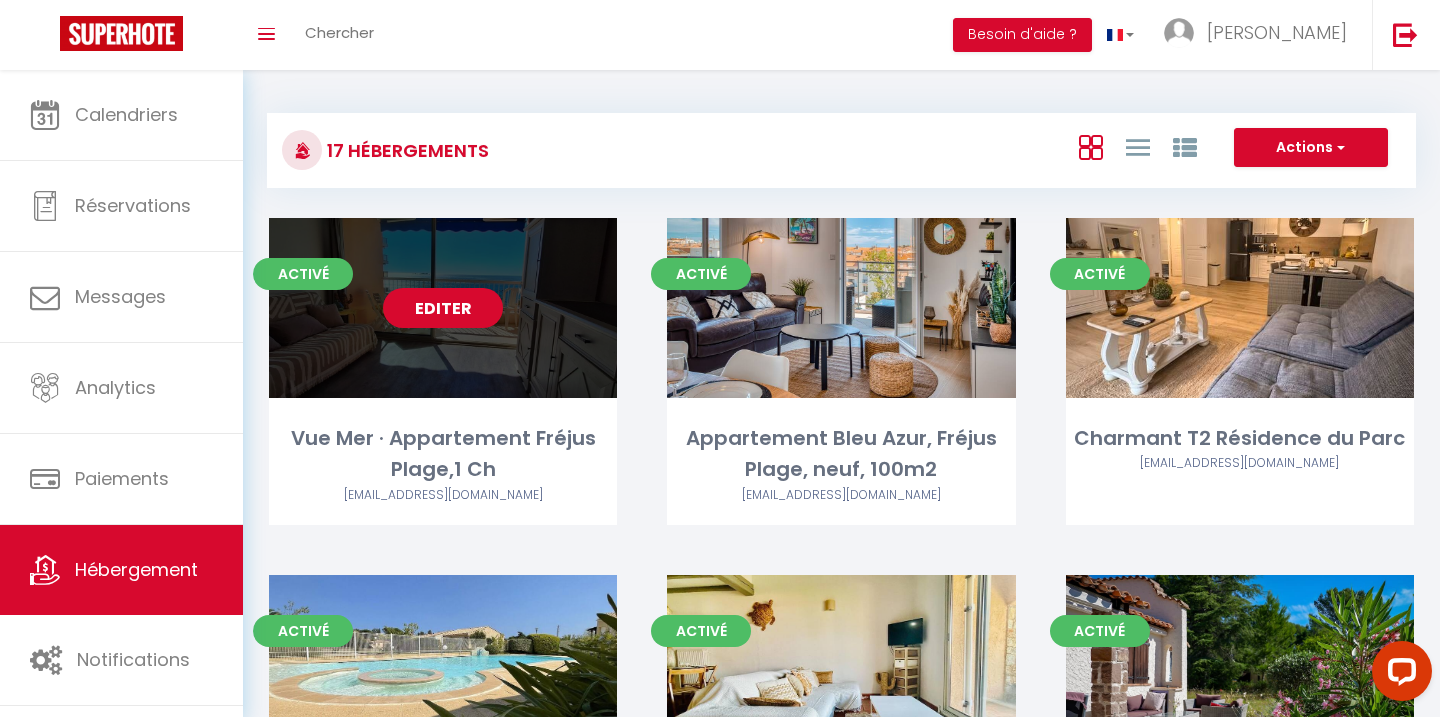 select on "3" 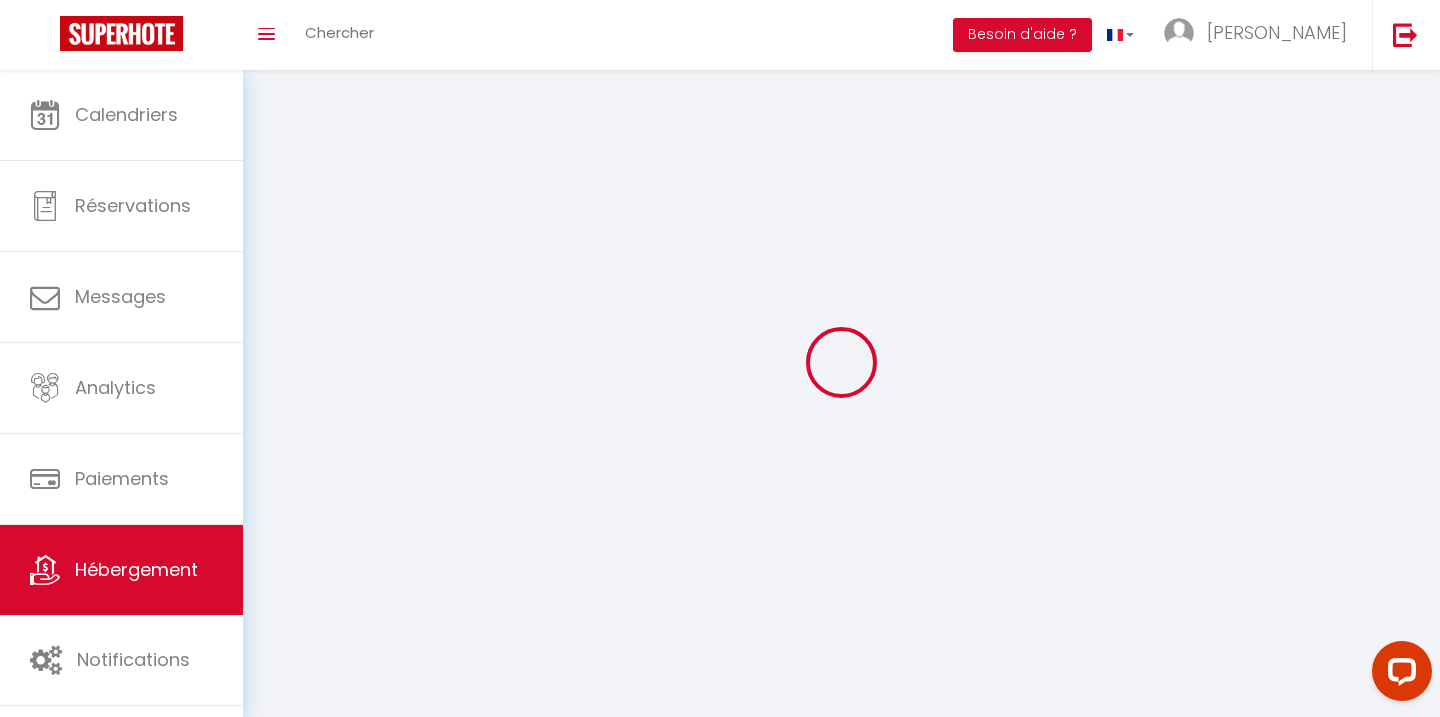 select 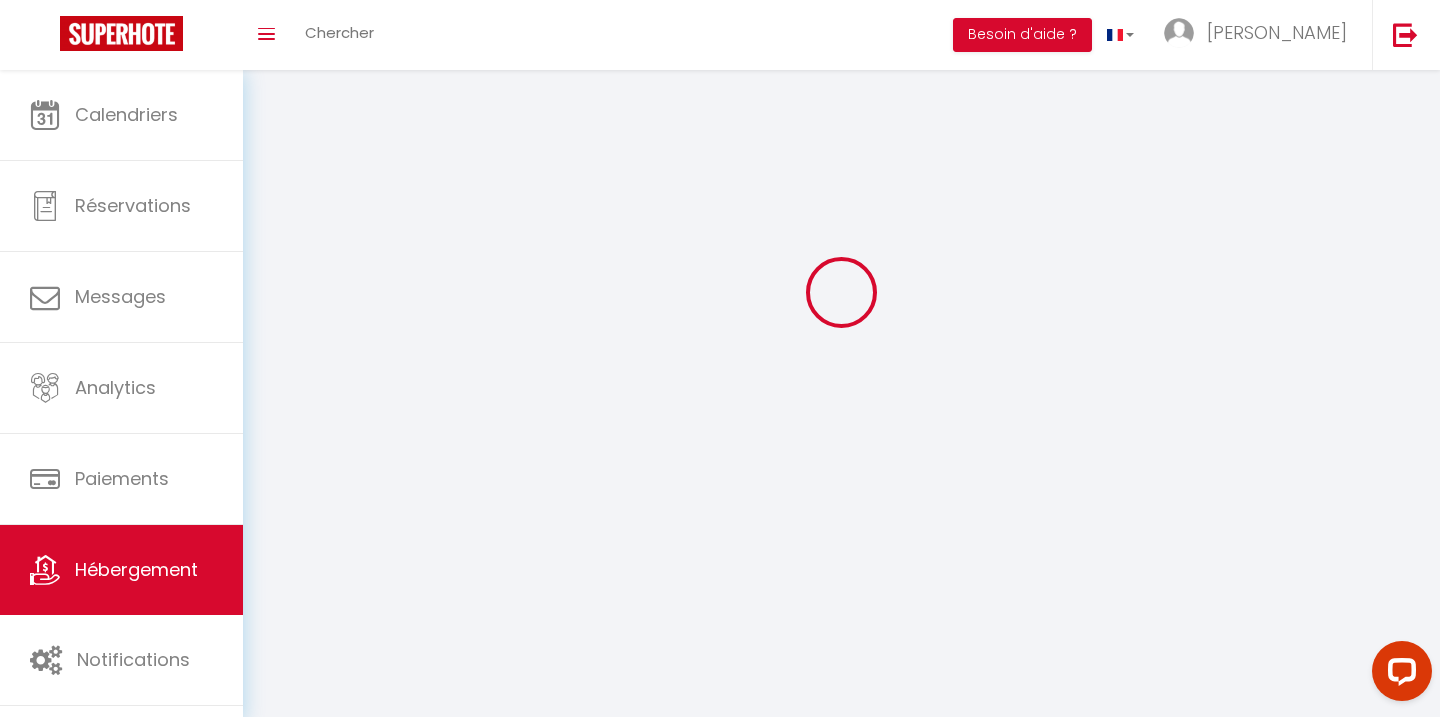 type on "Vue Mer · Appartement Fréjus Plage,1 Ch" 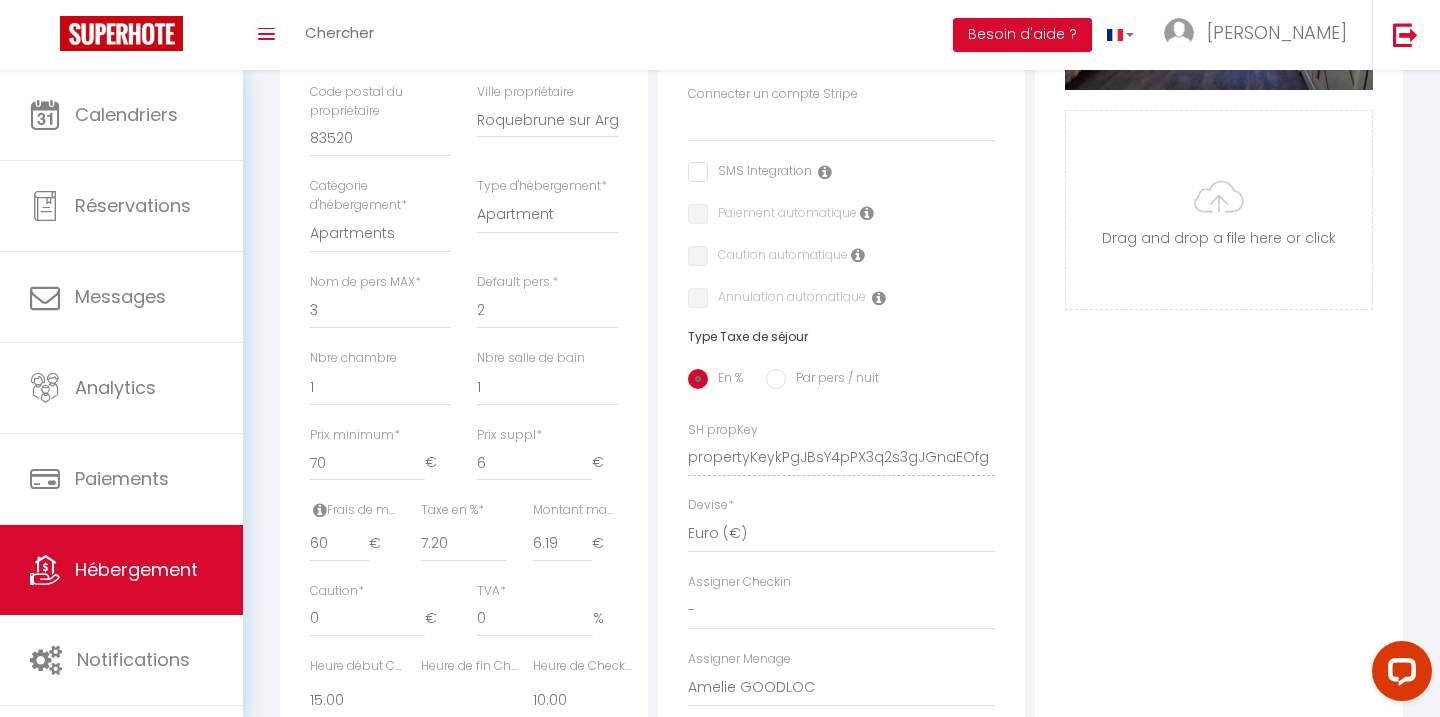 scroll, scrollTop: 557, scrollLeft: 0, axis: vertical 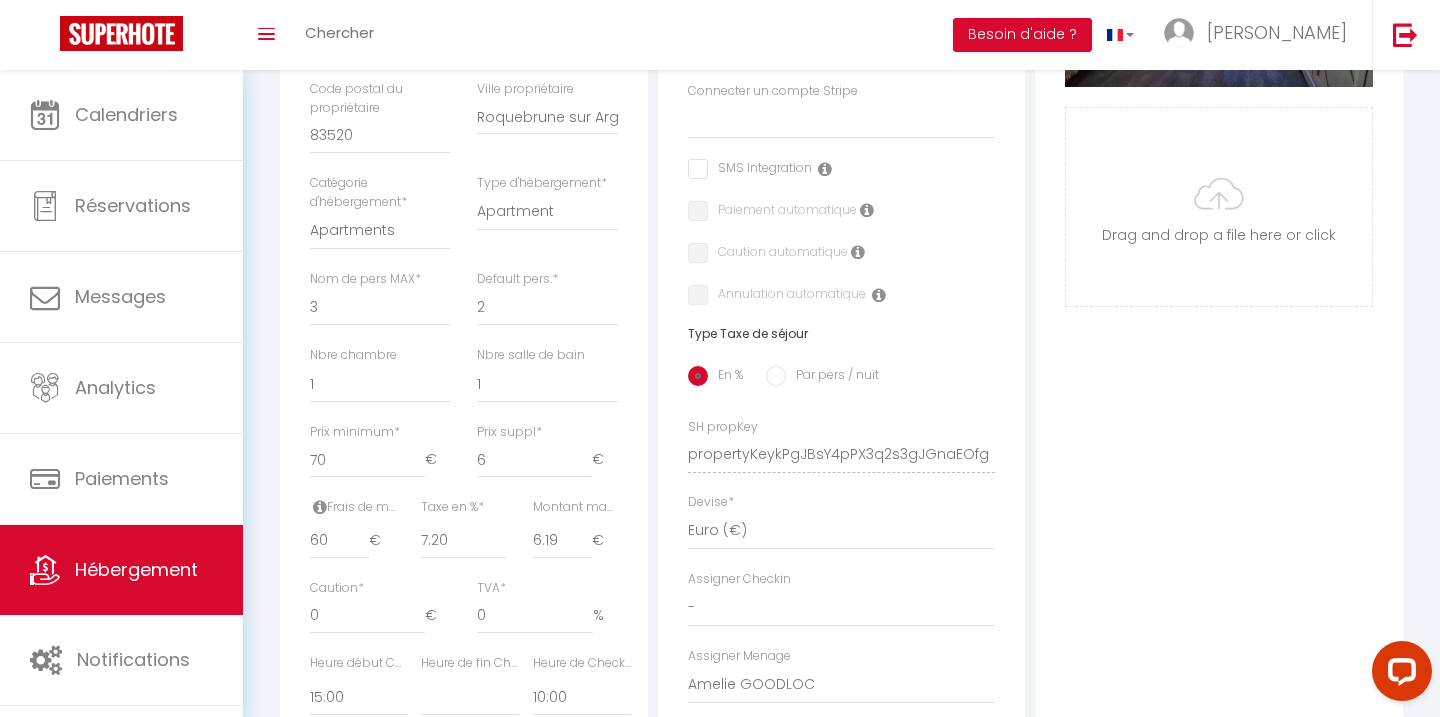 click on "Frais de ménage
*" at bounding box center [352, 507] 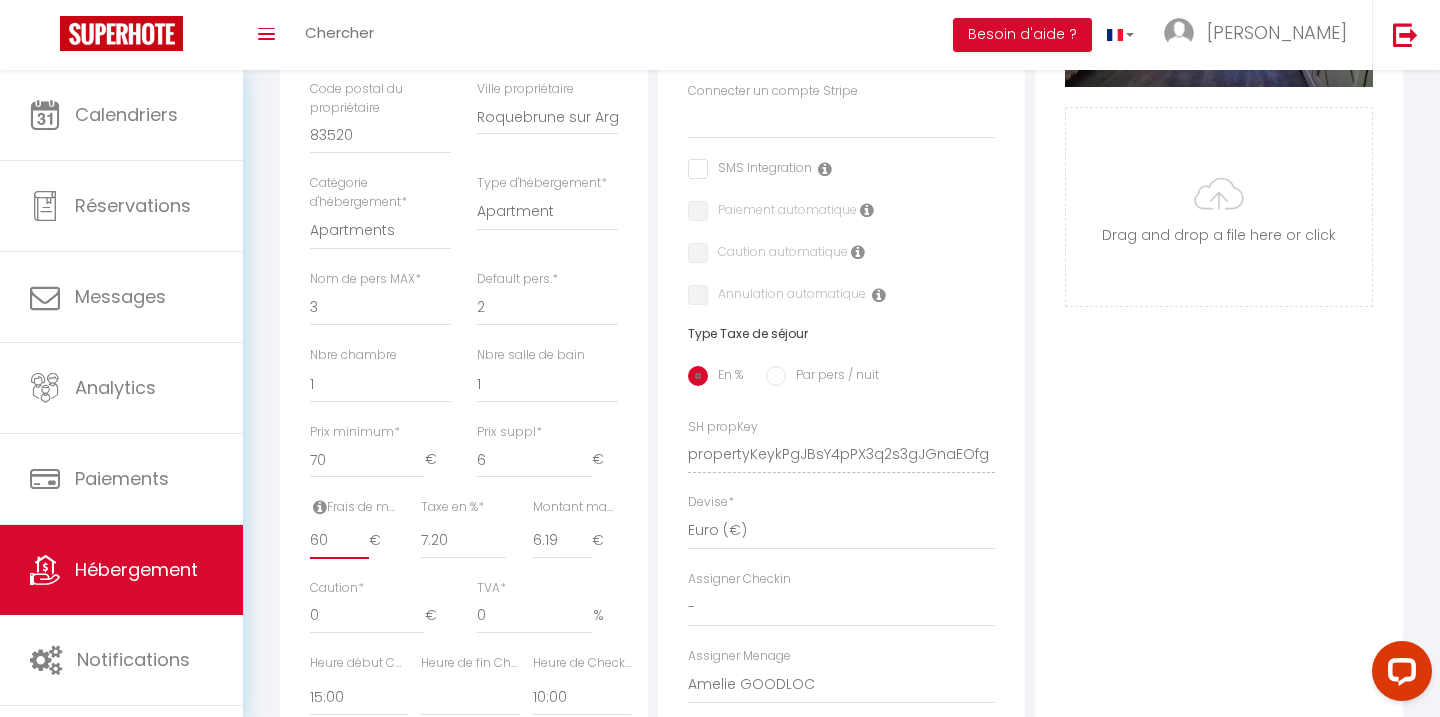 click on "60" at bounding box center [339, 541] 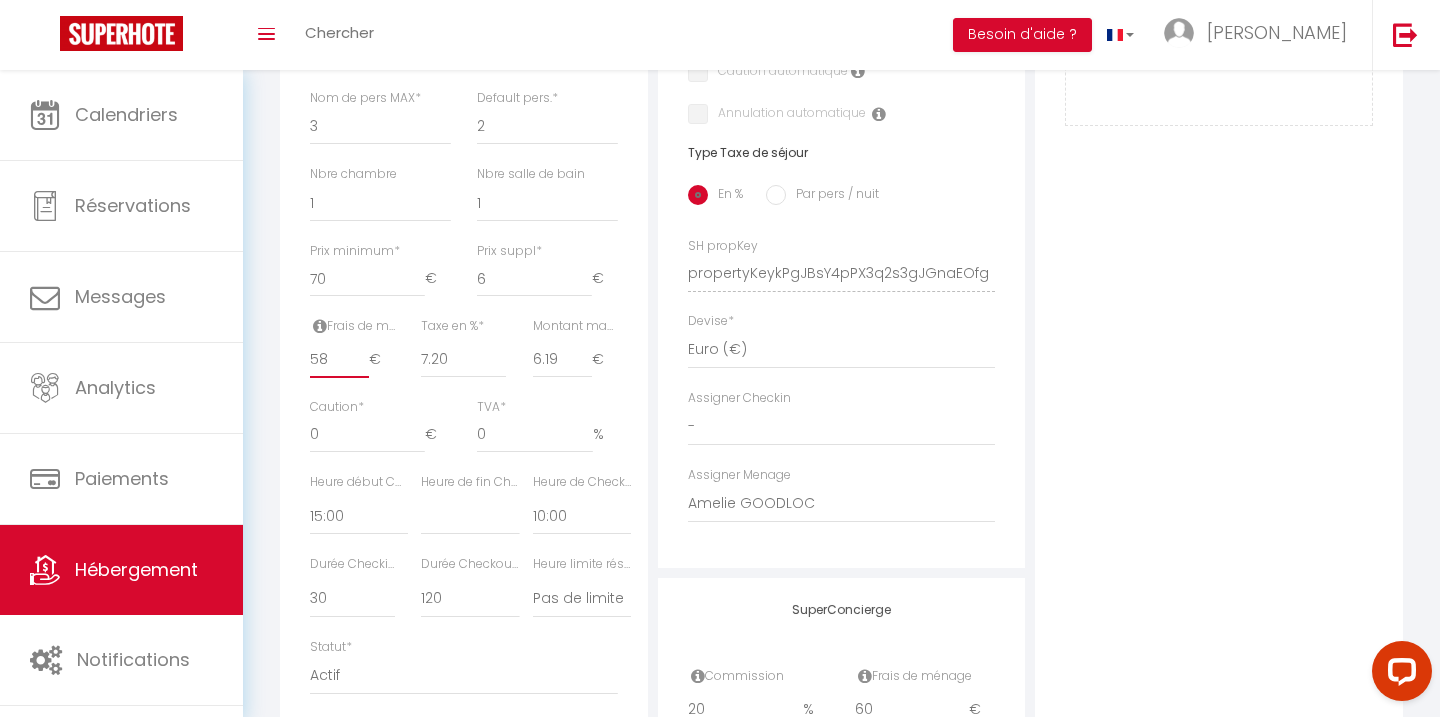 scroll, scrollTop: 728, scrollLeft: 0, axis: vertical 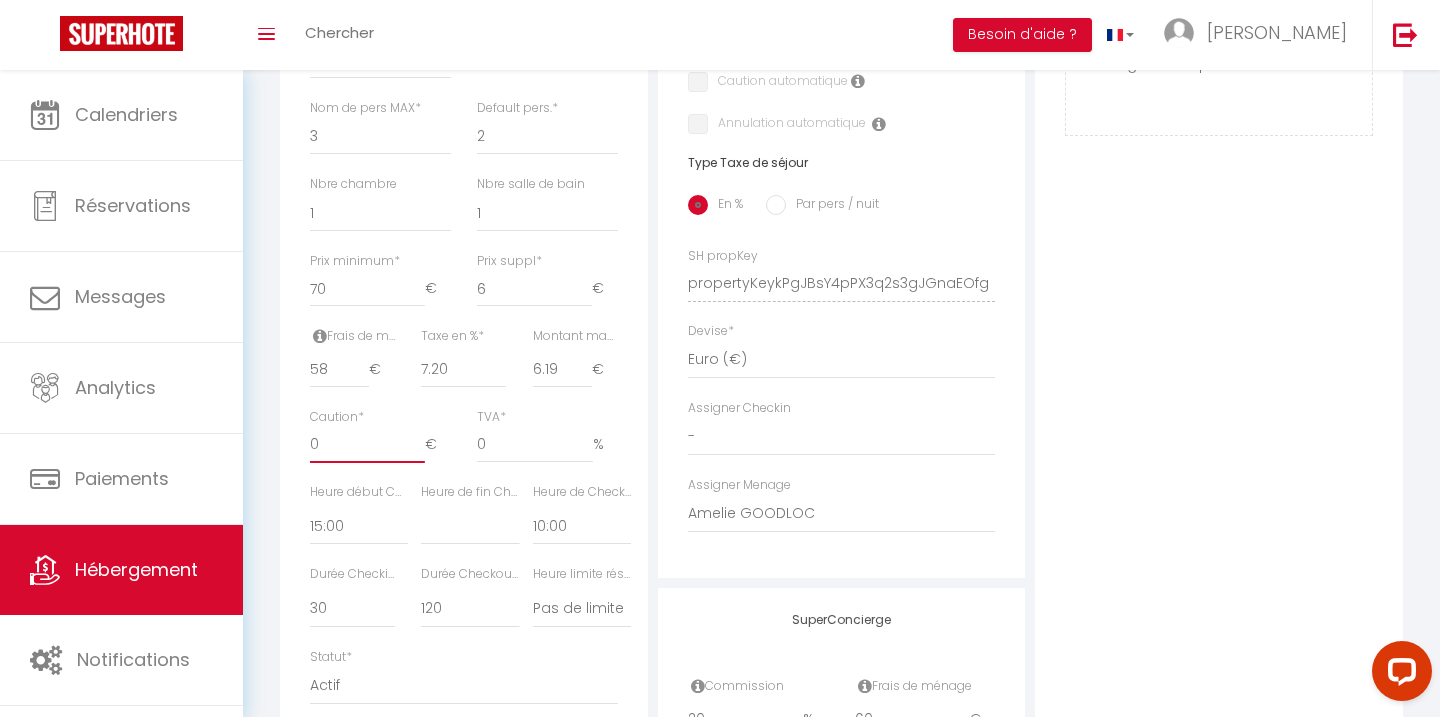 click on "0" at bounding box center [367, 445] 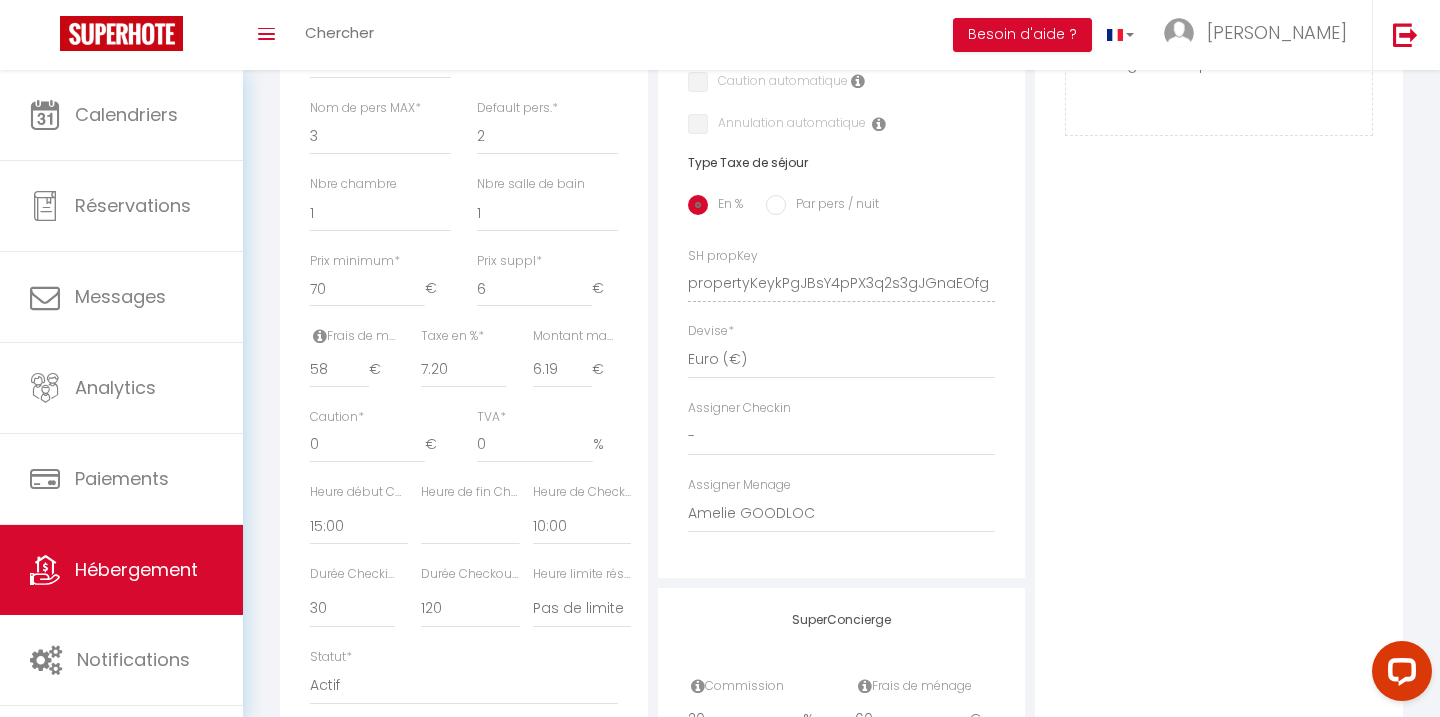 click on "Frais de ménage
*" at bounding box center [352, 336] 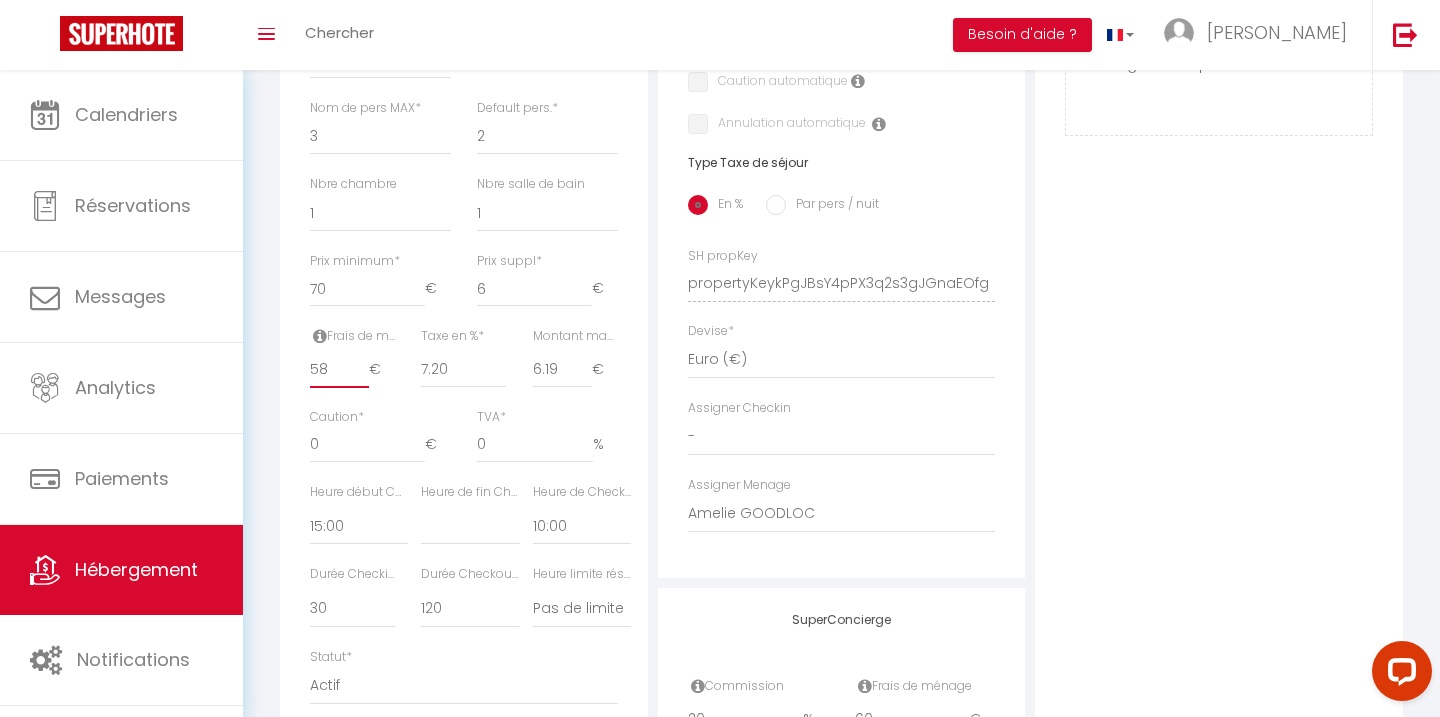 click on "58" at bounding box center (339, 370) 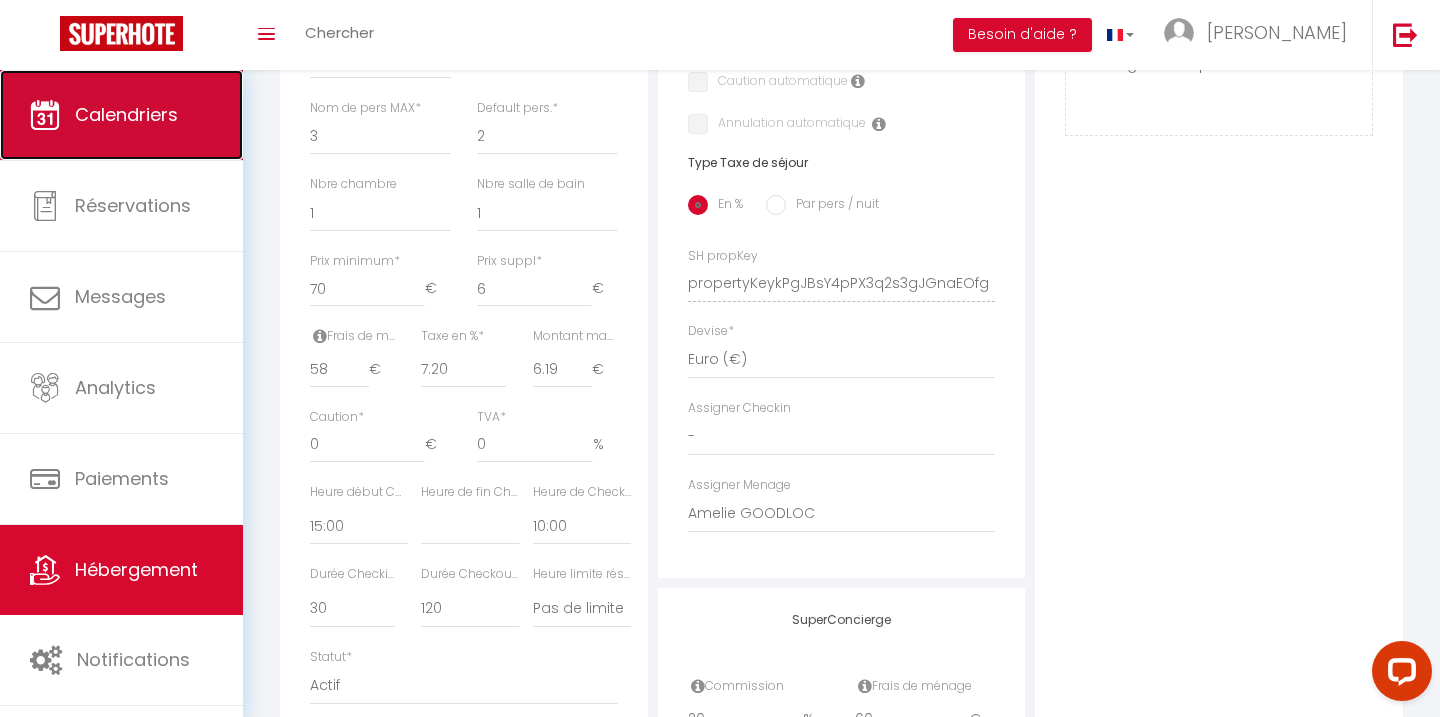 click on "Calendriers" at bounding box center (126, 114) 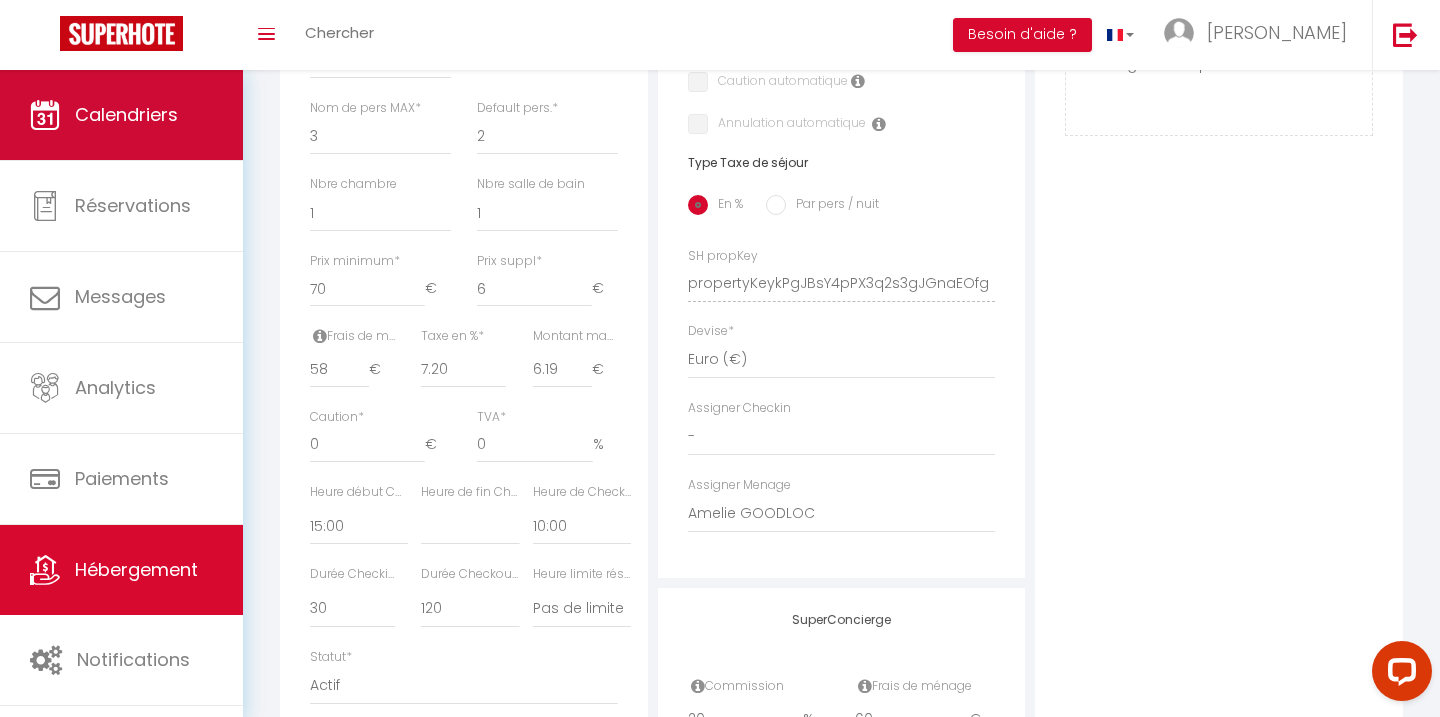 scroll, scrollTop: 0, scrollLeft: 0, axis: both 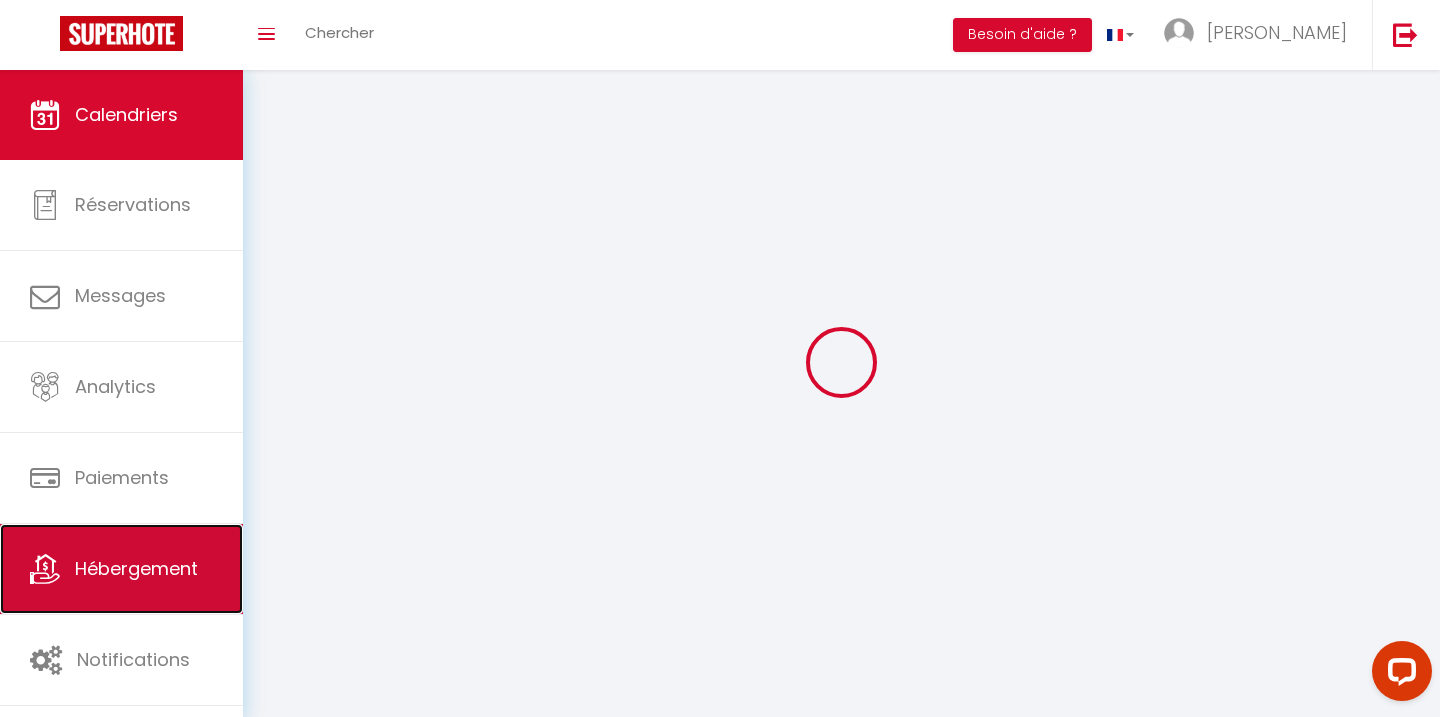 click on "Hébergement" at bounding box center [136, 568] 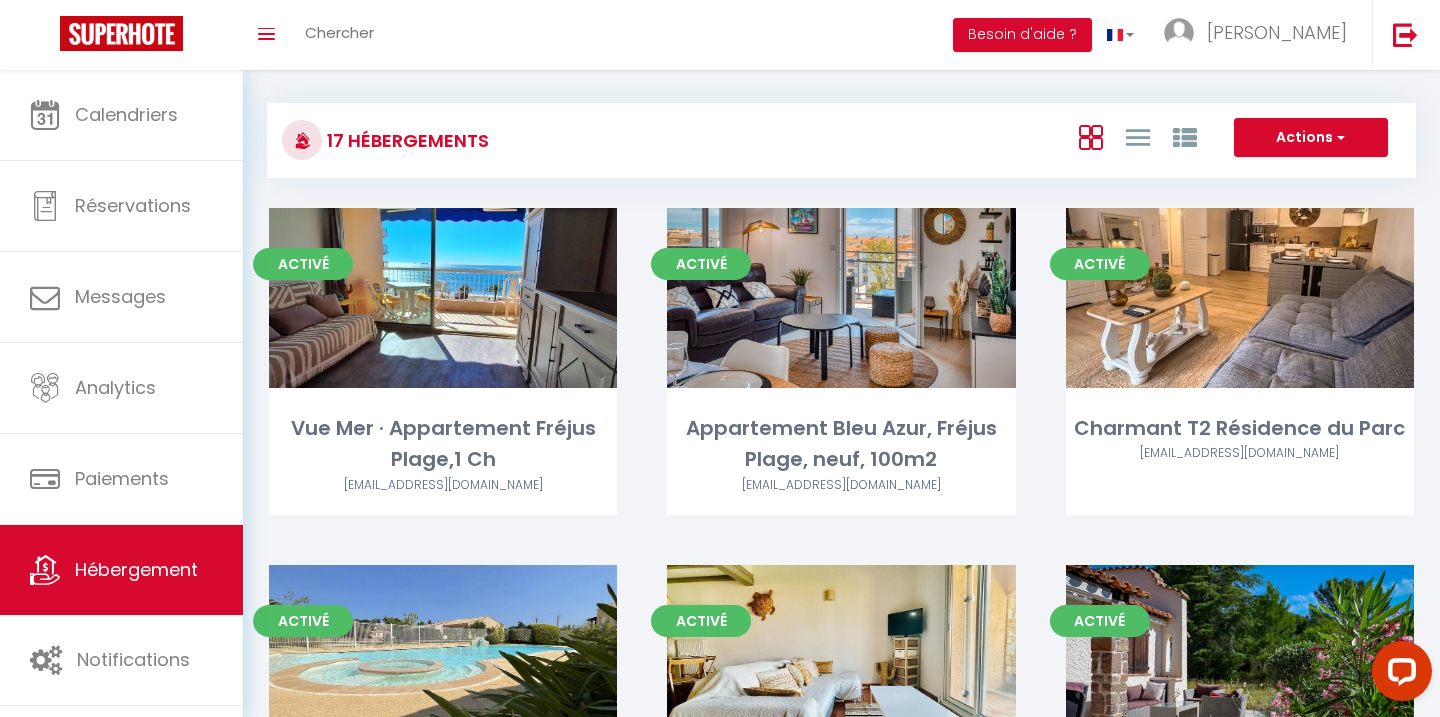 scroll, scrollTop: 0, scrollLeft: 0, axis: both 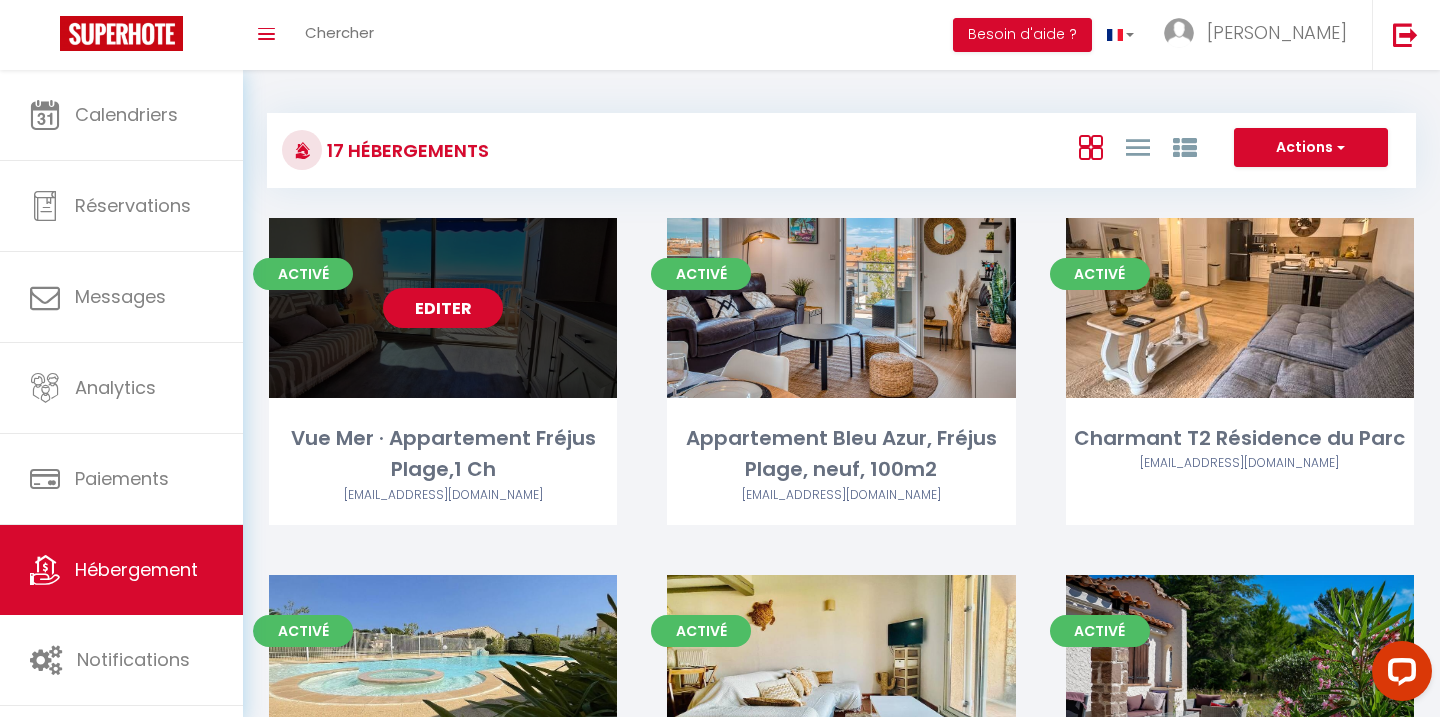 click on "Editer" at bounding box center (443, 308) 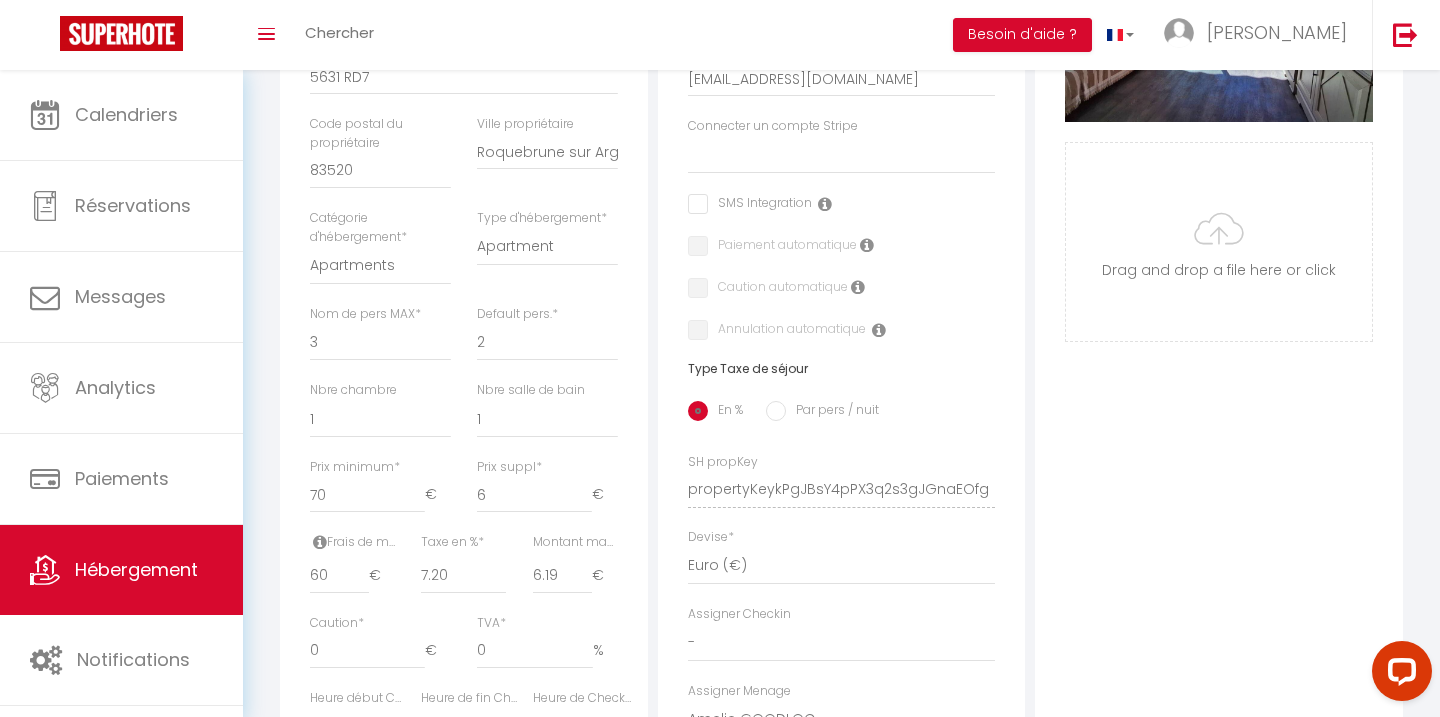 scroll, scrollTop: 0, scrollLeft: 0, axis: both 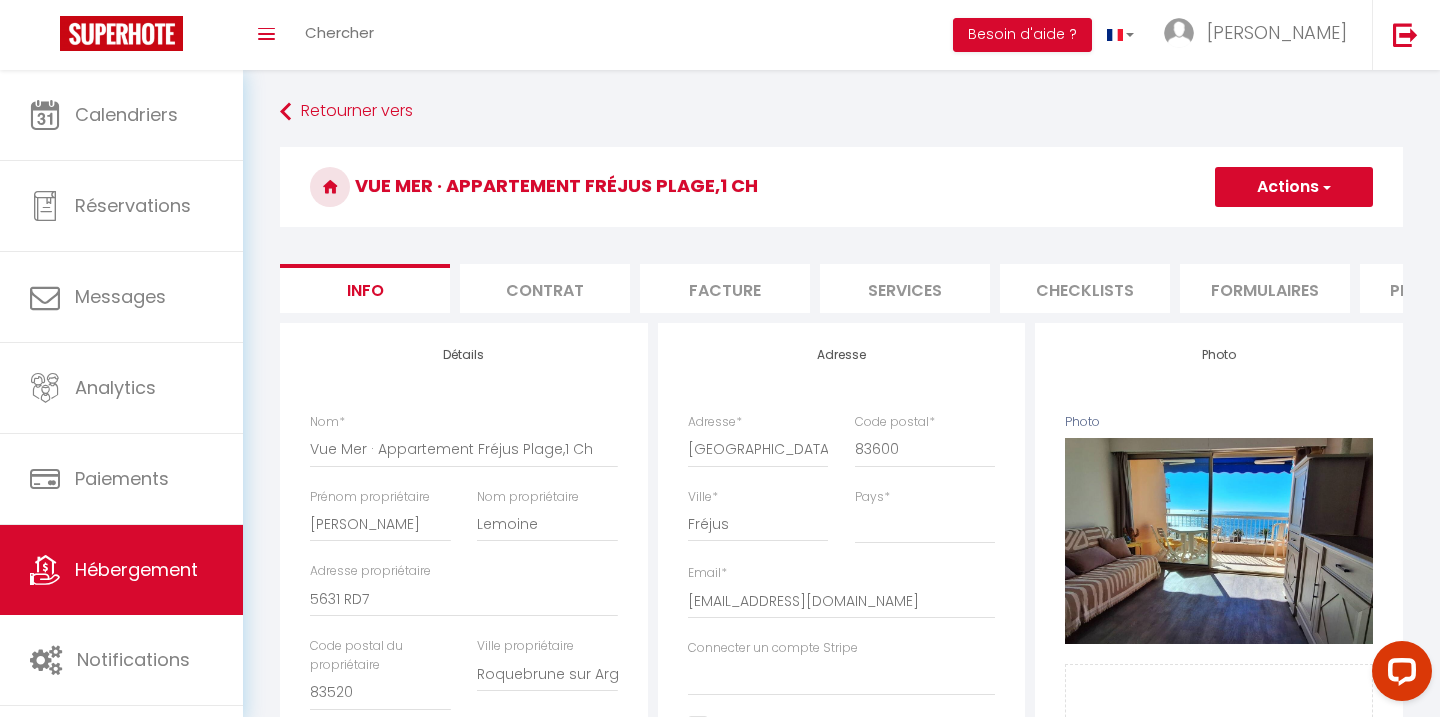 drag, startPoint x: 359, startPoint y: 185, endPoint x: 769, endPoint y: 195, distance: 410.12195 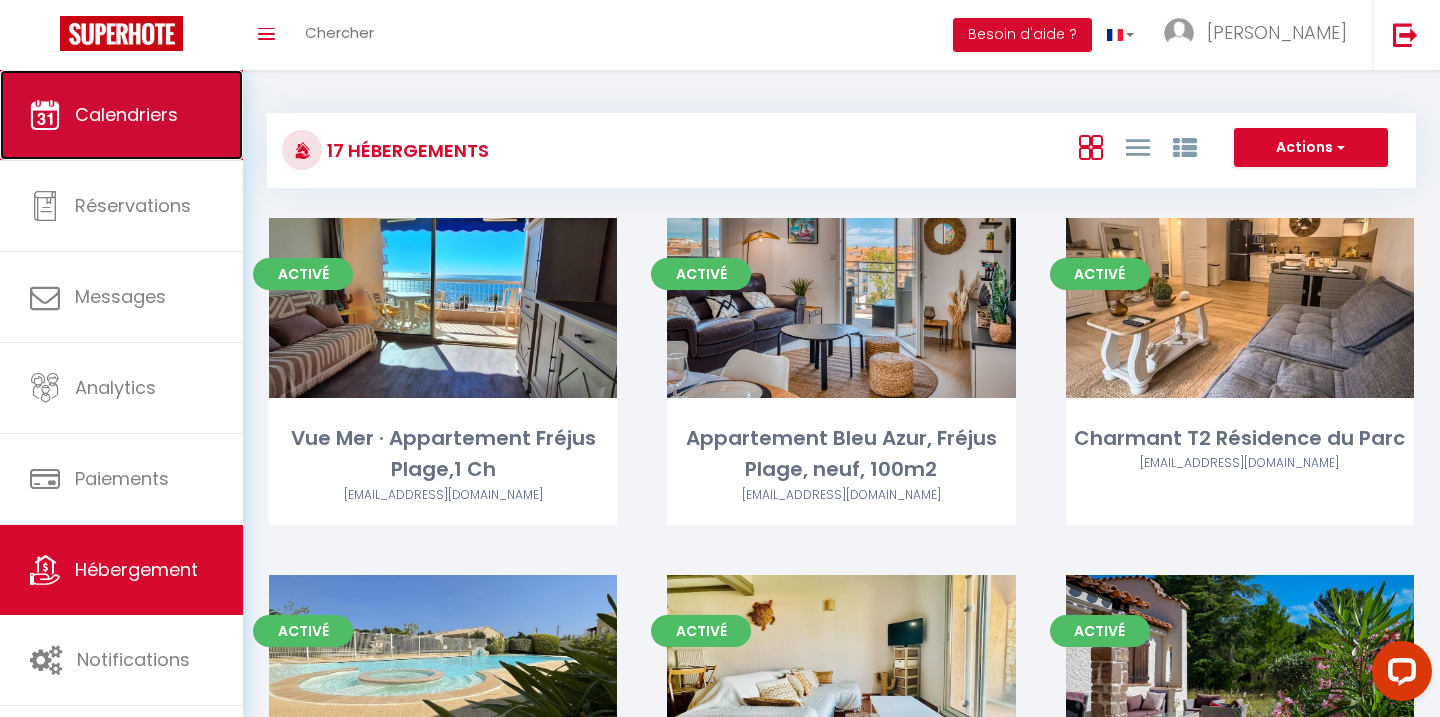 click on "Calendriers" at bounding box center (126, 114) 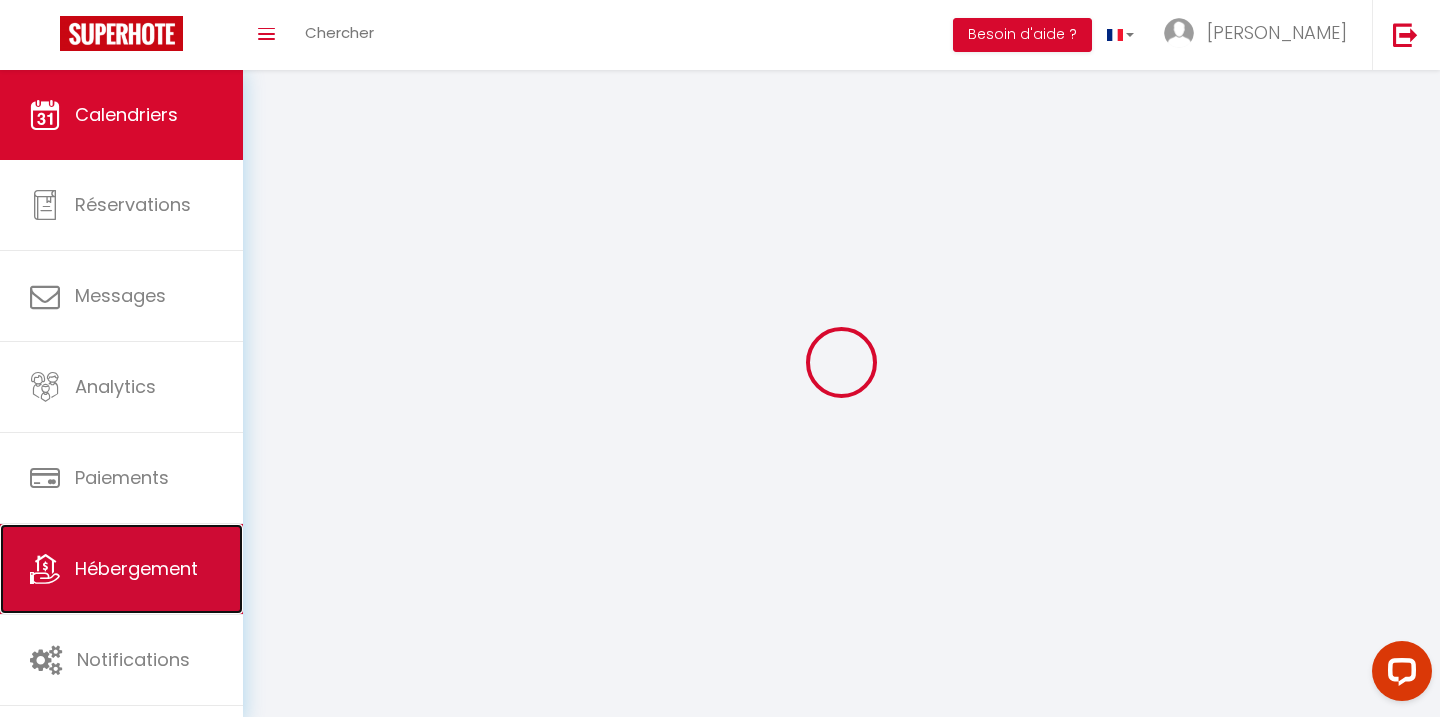 click on "Hébergement" at bounding box center [136, 568] 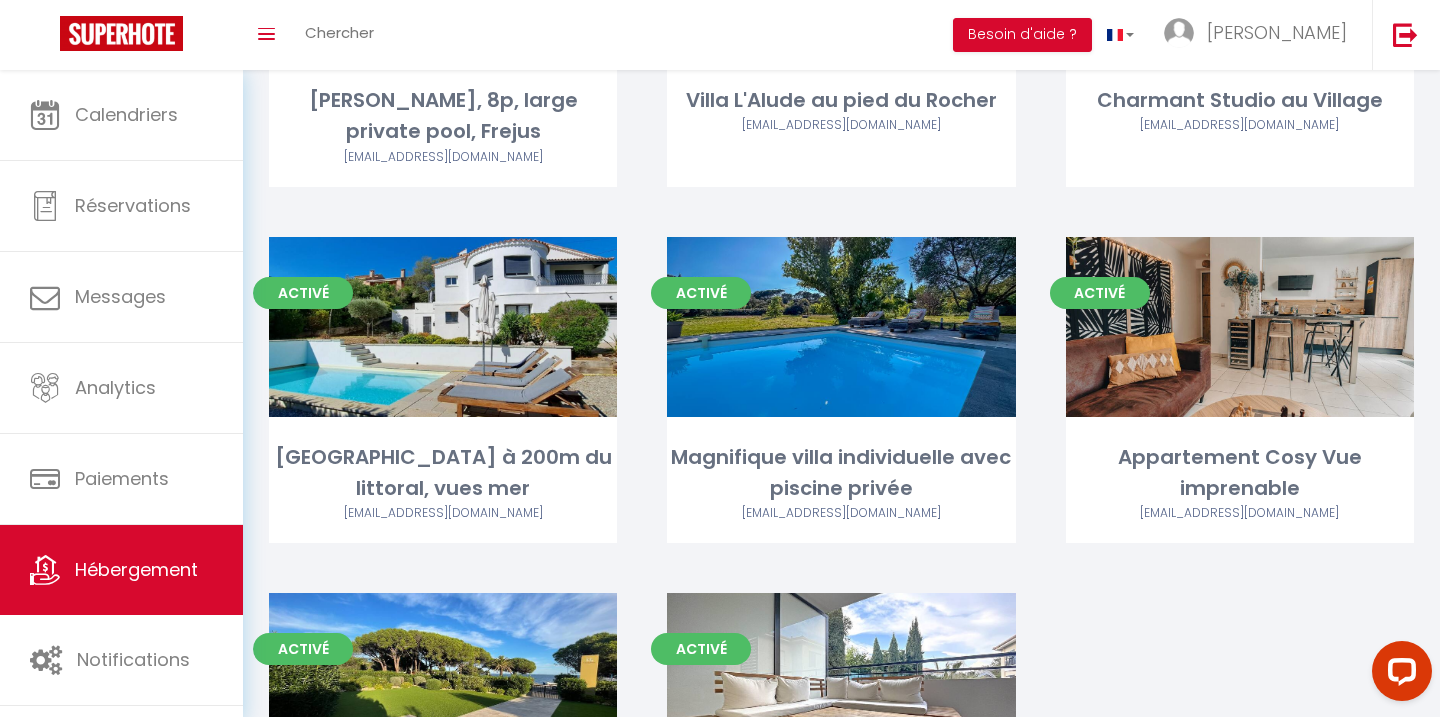 scroll, scrollTop: 1414, scrollLeft: 0, axis: vertical 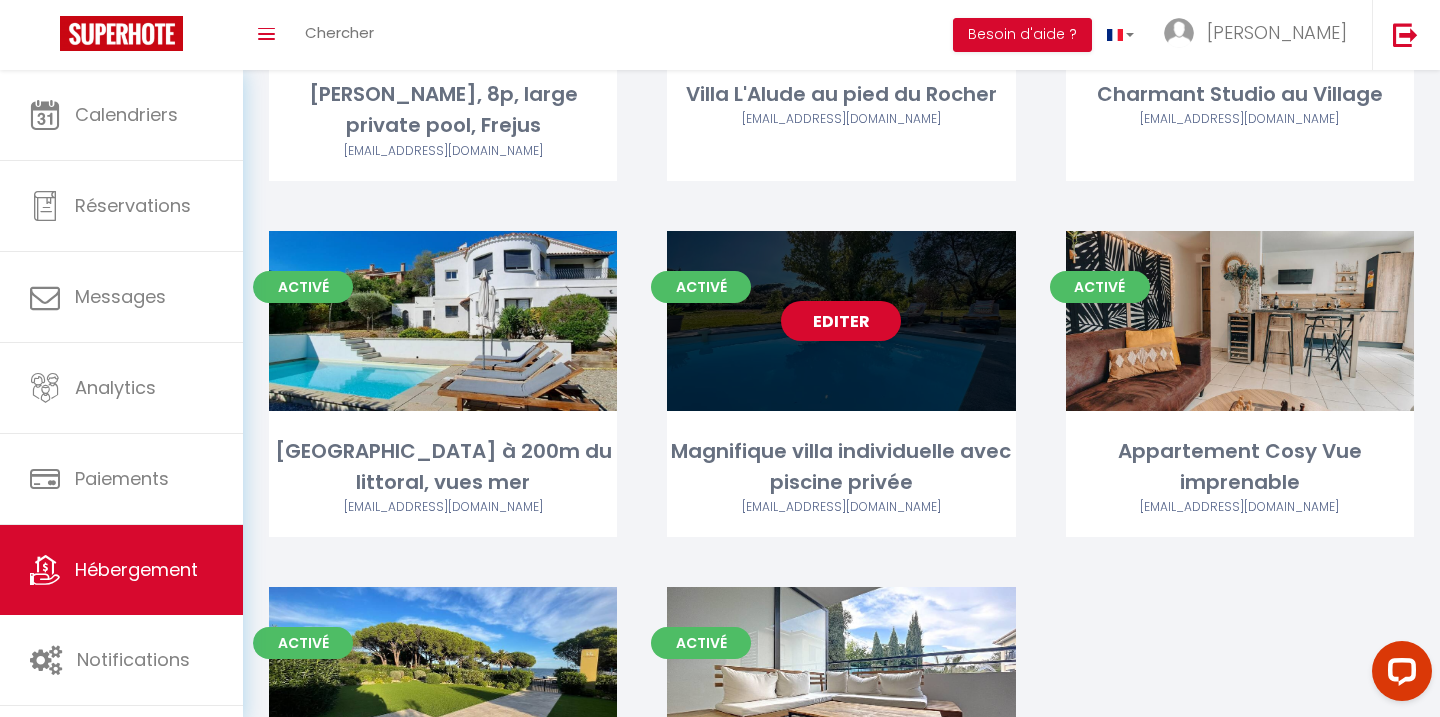click on "Editer" at bounding box center (841, 321) 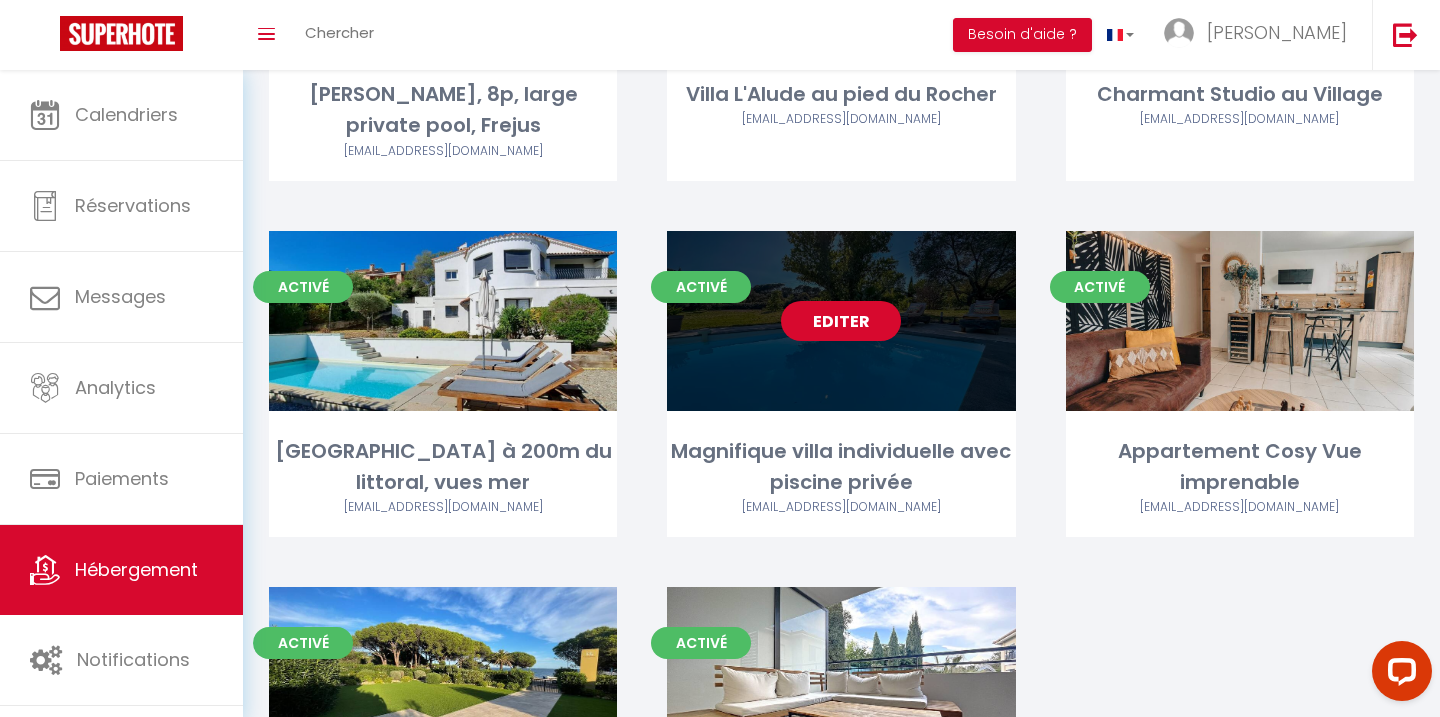 click on "Editer" at bounding box center [841, 321] 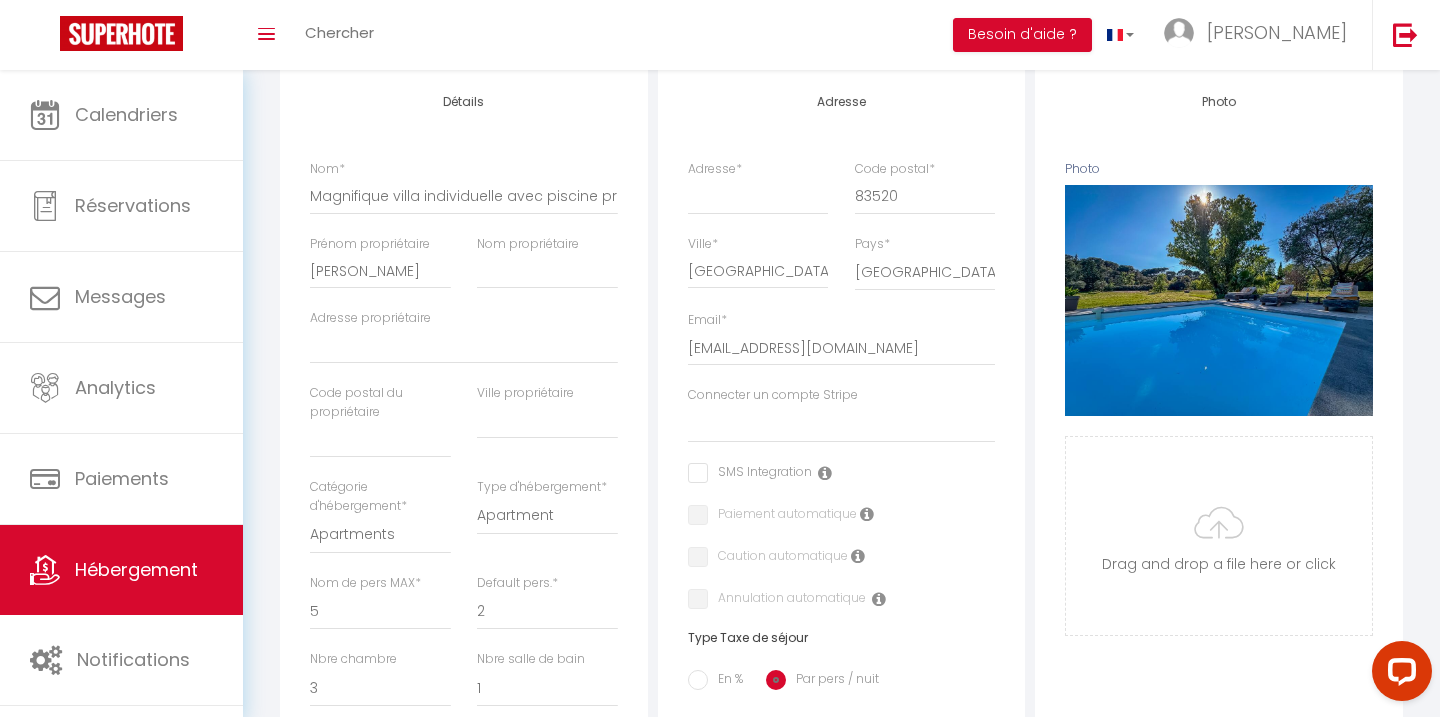 scroll, scrollTop: 0, scrollLeft: 0, axis: both 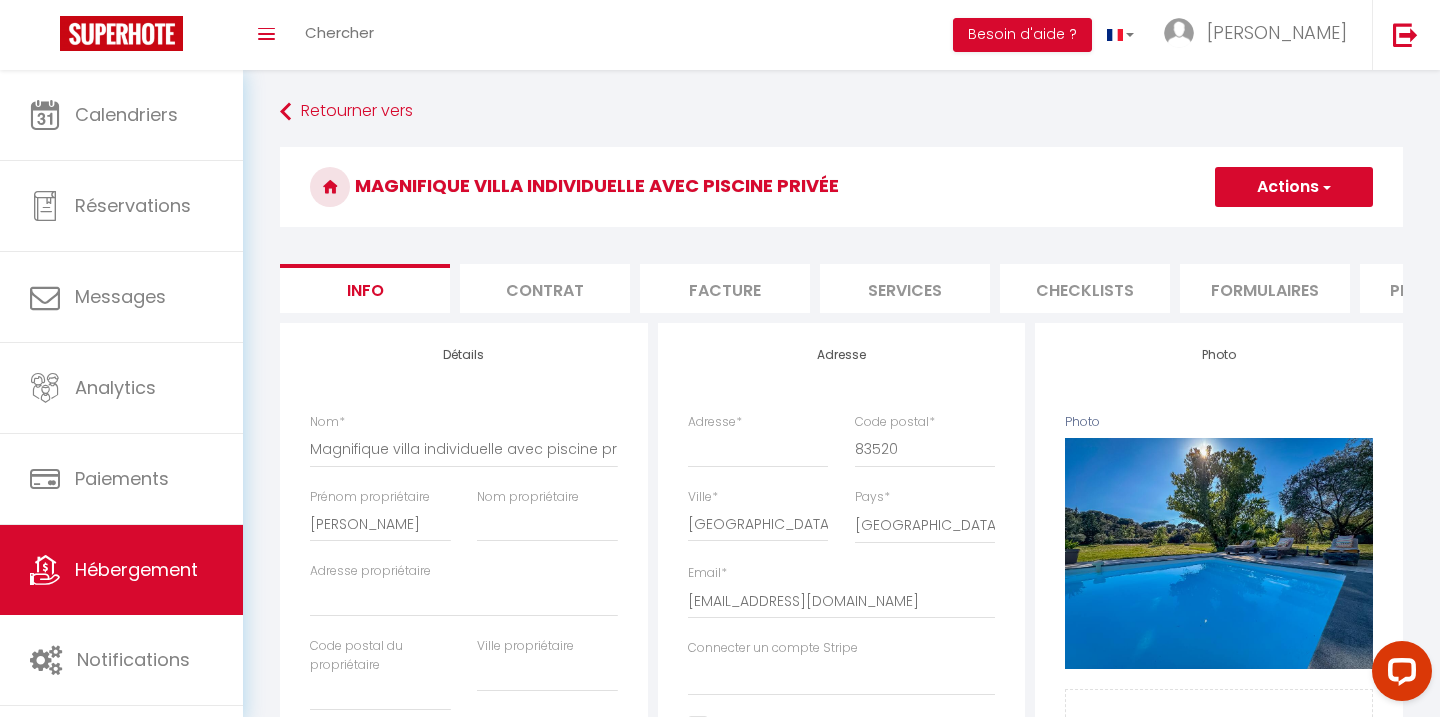drag, startPoint x: 355, startPoint y: 181, endPoint x: 887, endPoint y: 176, distance: 532.0235 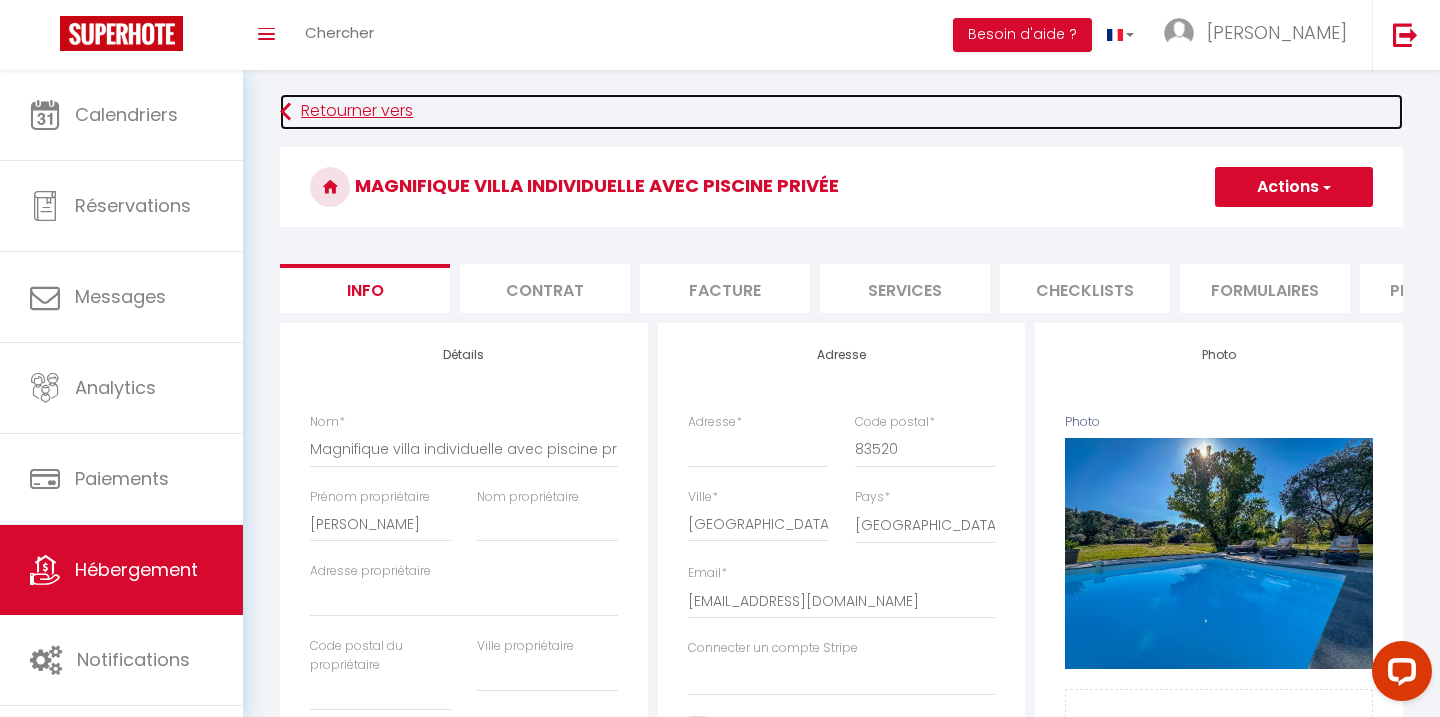 click on "Retourner vers" at bounding box center (841, 112) 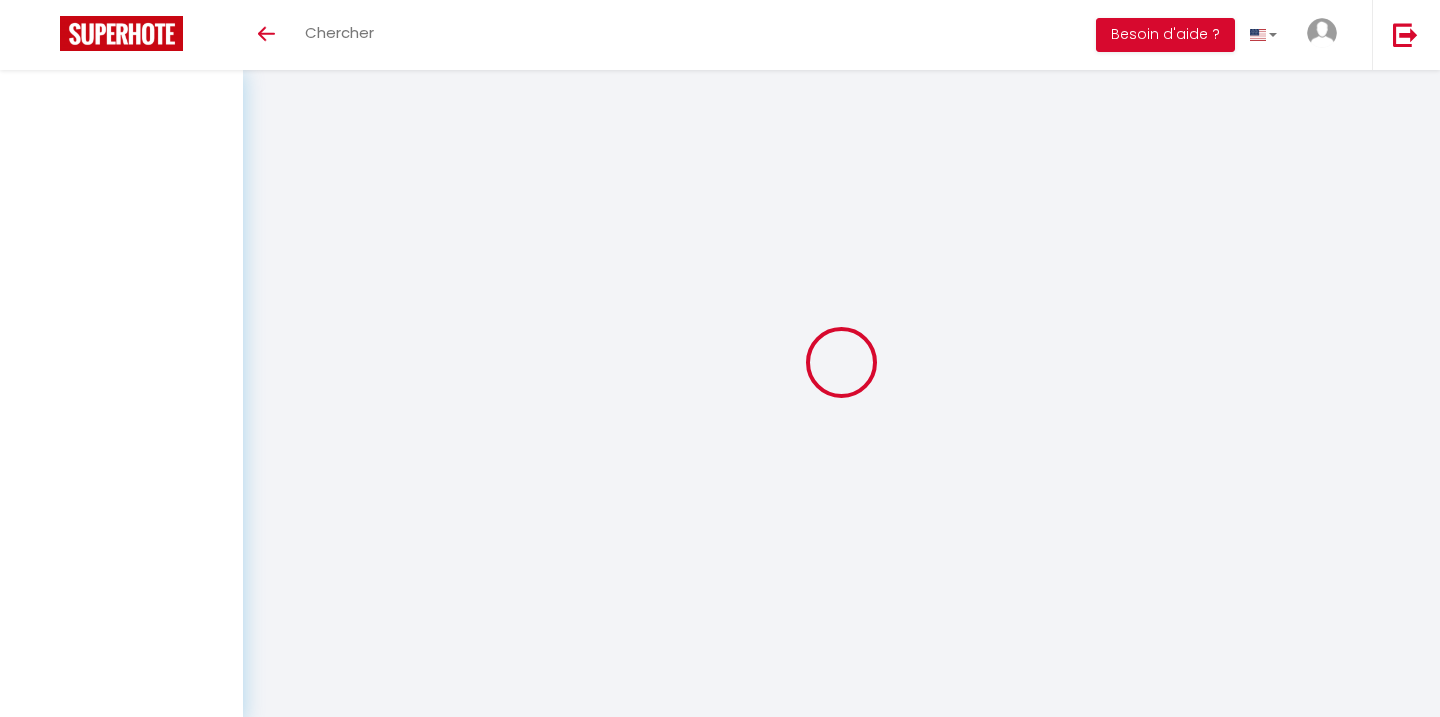 scroll, scrollTop: 0, scrollLeft: 0, axis: both 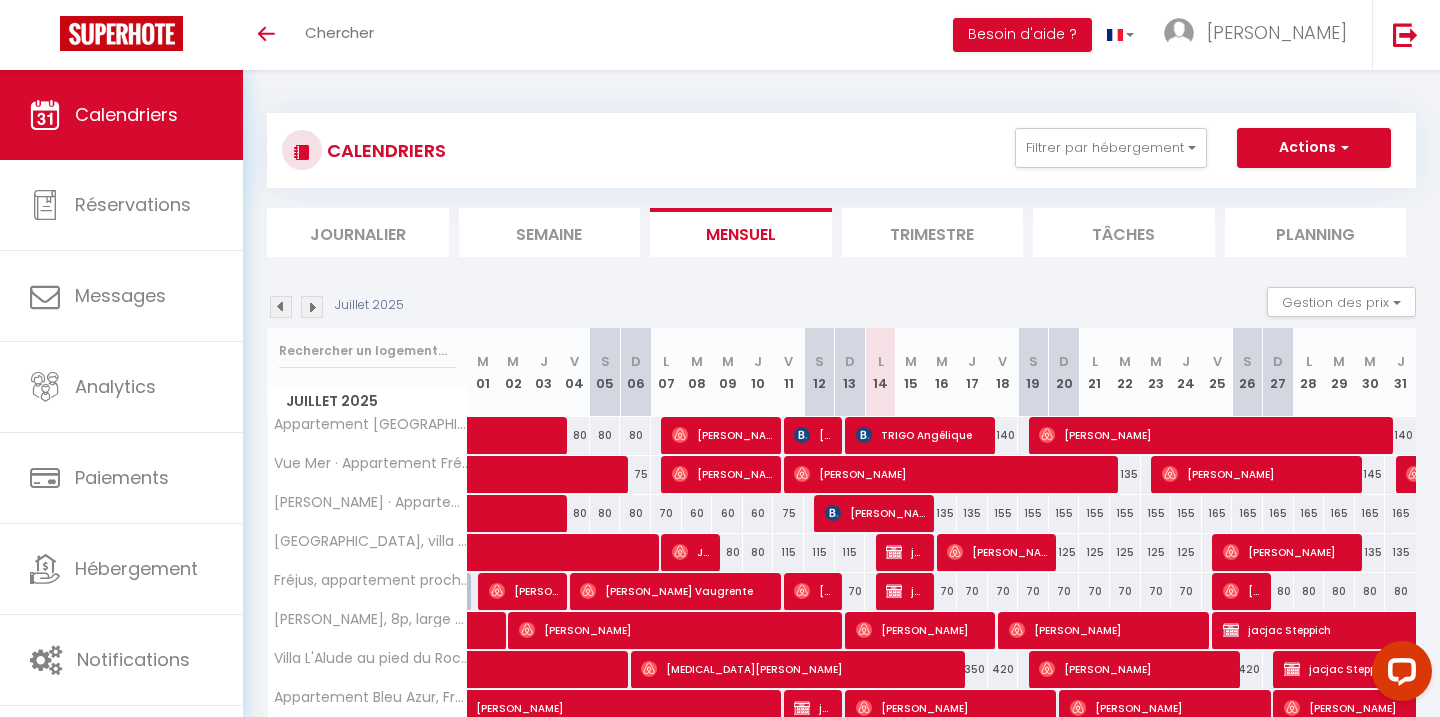 click on "Toggle menubar     Chercher   BUTTON
Besoin d'aide ?
Sabine   Paramètres        Équipe" at bounding box center [785, 35] 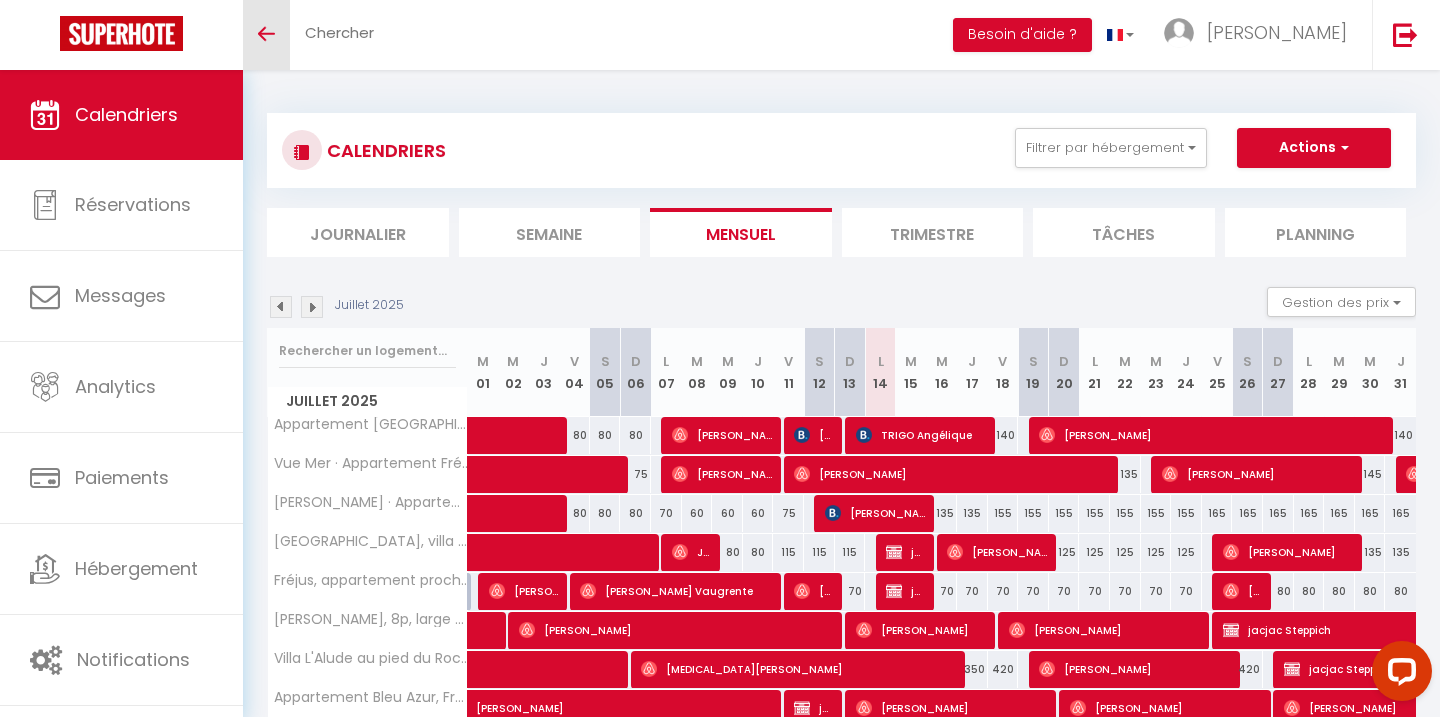 click on "Toggle menubar" at bounding box center (266, 35) 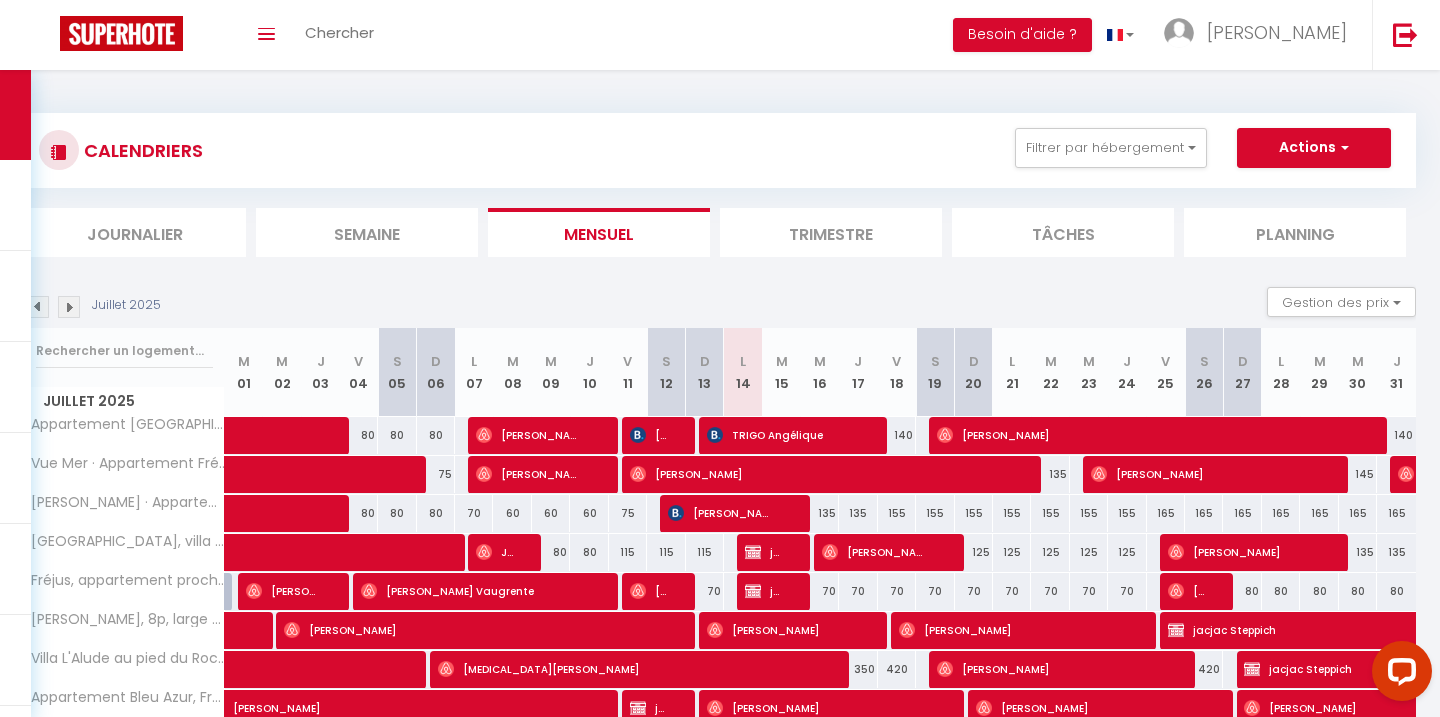 click on "CALENDRIERS
Filtrer par hébergement
Les issambres       Olivier · Appartement Pinède Azur     Fréjus       Vue Mer · Appartement [GEOGRAPHIC_DATA],1 Ch     Appartement [GEOGRAPHIC_DATA], [GEOGRAPHIC_DATA], neuf, 100m2     Fréjus, villa proche centre historique     [GEOGRAPHIC_DATA], appartement proche centre-ville     [PERSON_NAME], 8p, large private pool, [GEOGRAPHIC_DATA] au pied du [GEOGRAPHIC_DATA] au [GEOGRAPHIC_DATA][PERSON_NAME] T2  Résidence du [GEOGRAPHIC_DATA]       [GEOGRAPHIC_DATA]     [GEOGRAPHIC_DATA]       Appartement [GEOGRAPHIC_DATA] à 200m du littoral, vues mer     [GEOGRAPHIC_DATA]     FREJUS T5       [GEOGRAPHIC_DATA] à 200m du littoral, vues mer     [PERSON_NAME], 8p, large private pool, Frejus     Villa L'Alude au pied du [GEOGRAPHIC_DATA] STD       Charmant Studio au Village     FREJUS T2       Vue Mer · Appartement Fréjus Plage,1 Ch     Charmant T2  Résidence du Parc" at bounding box center [720, 504] 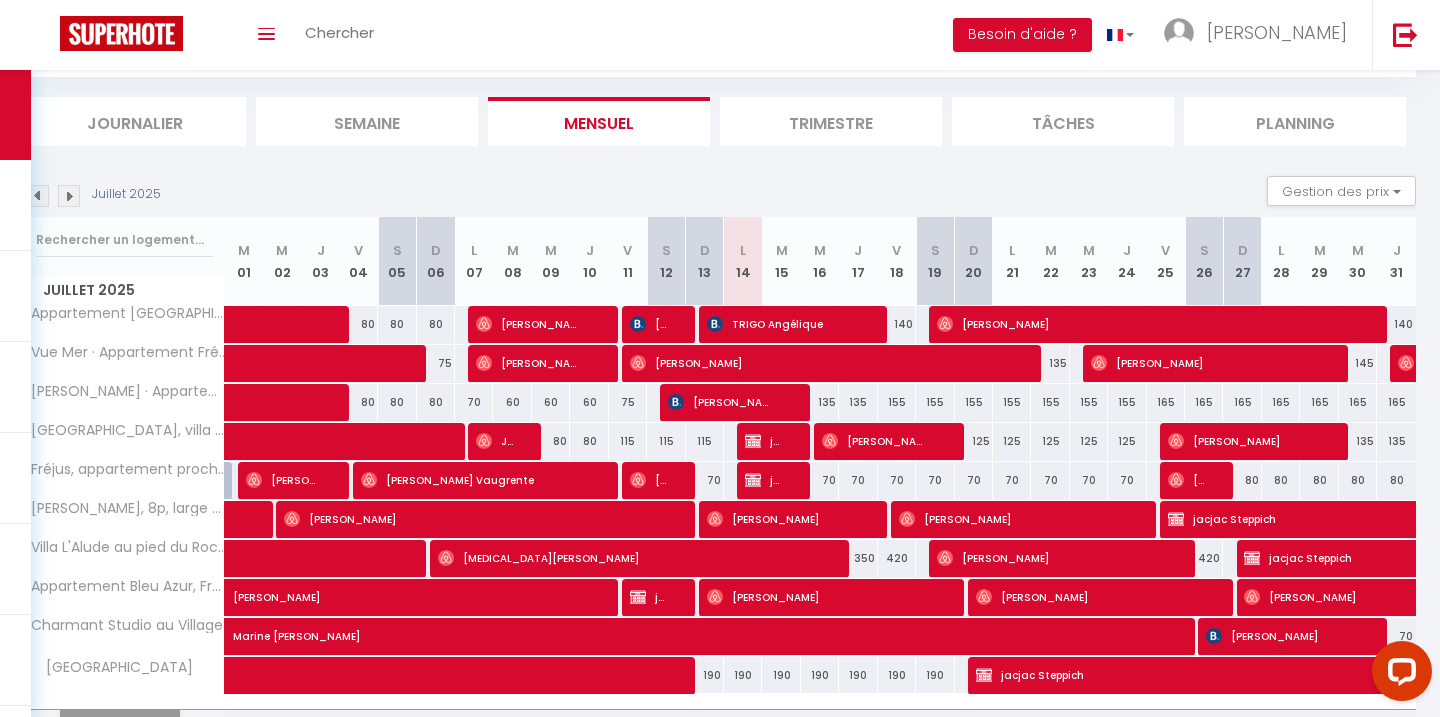 scroll, scrollTop: 0, scrollLeft: 0, axis: both 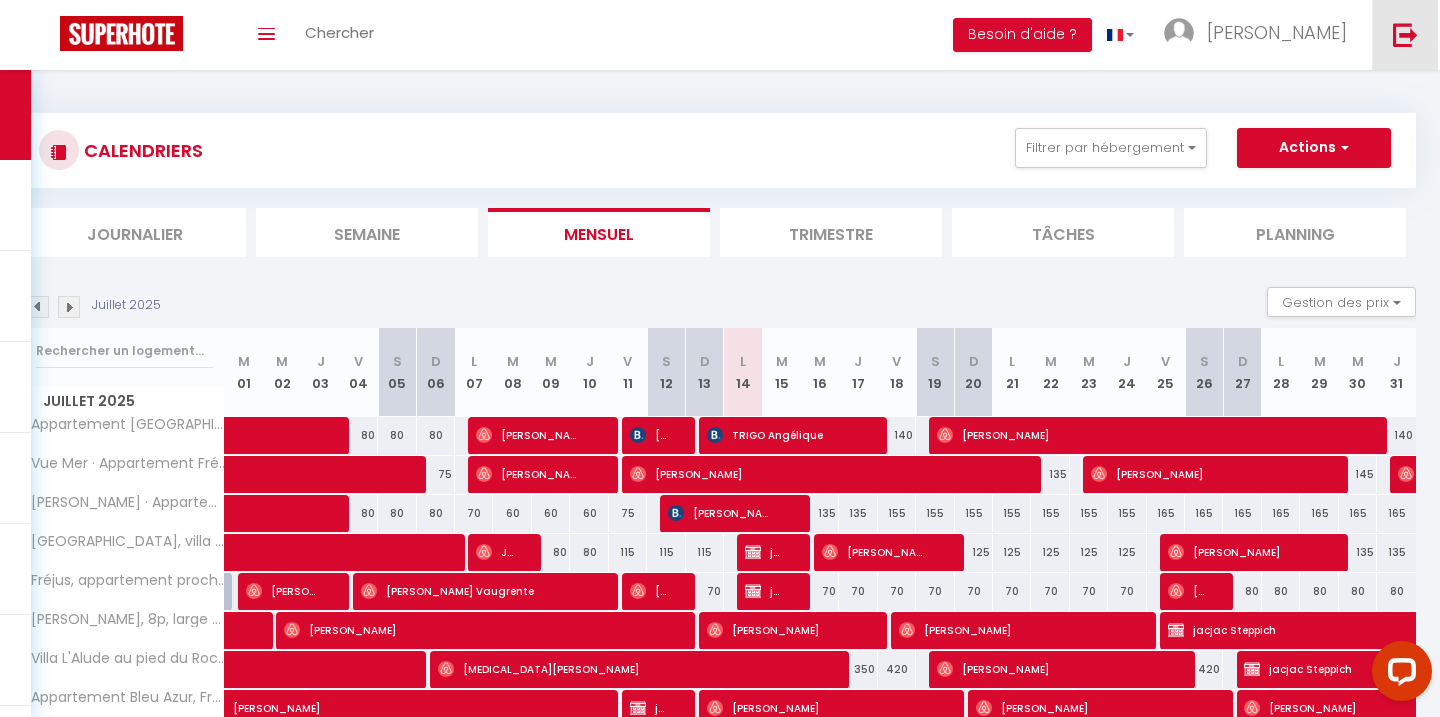 click at bounding box center [1405, 34] 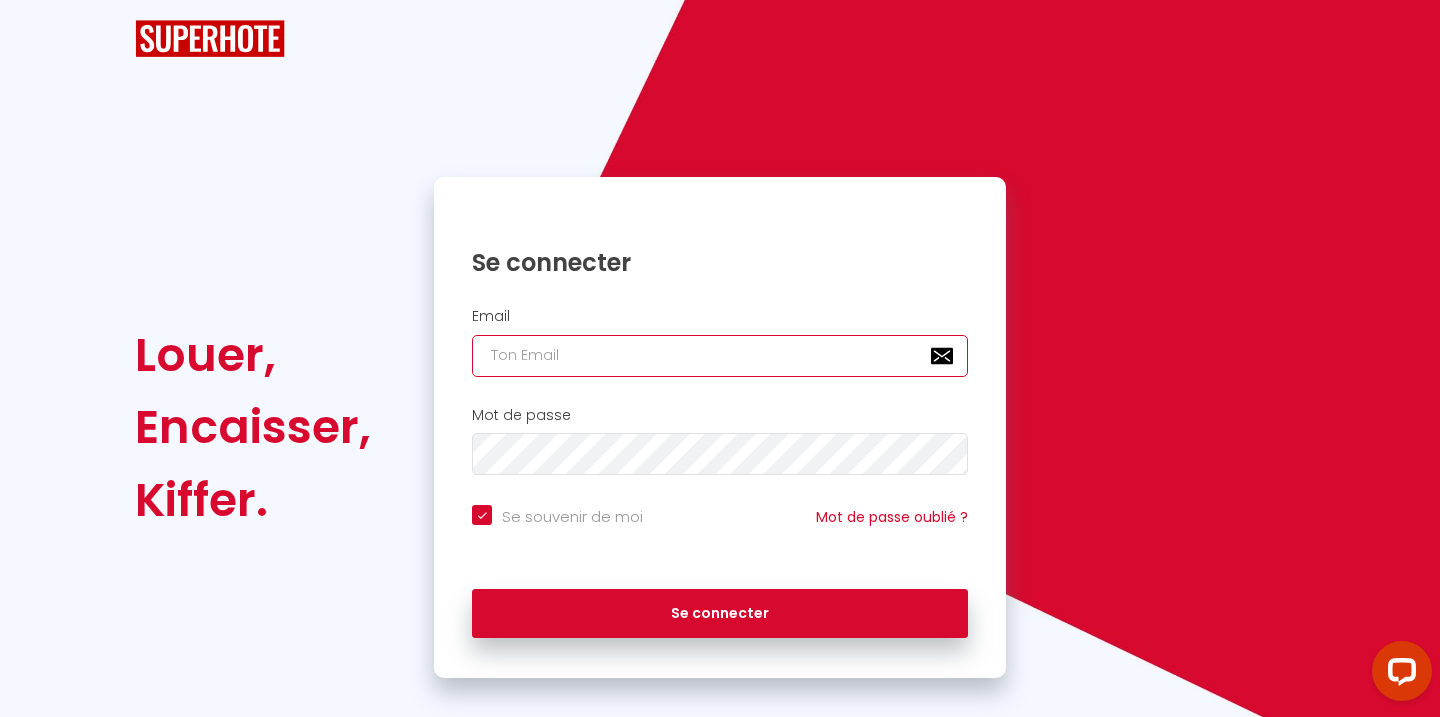 type on "[EMAIL_ADDRESS][DOMAIN_NAME]" 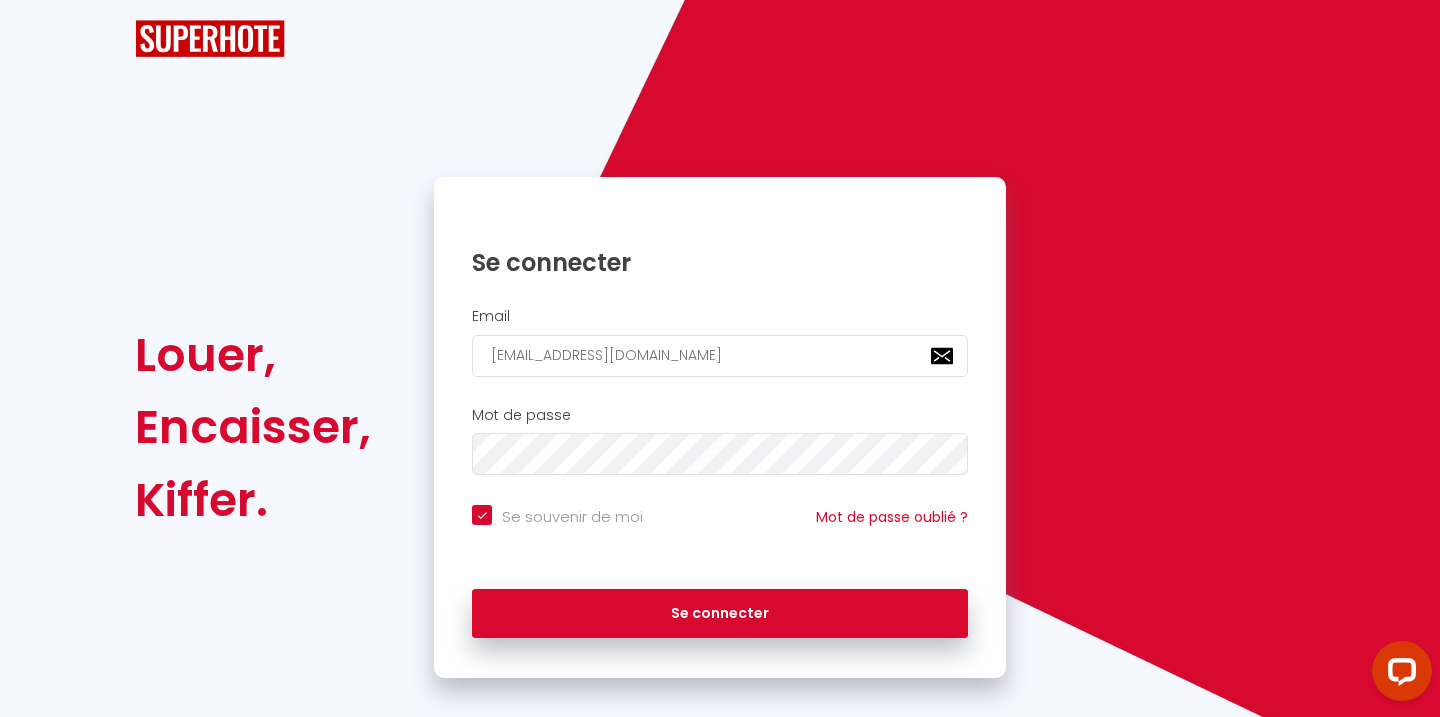 checkbox on "true" 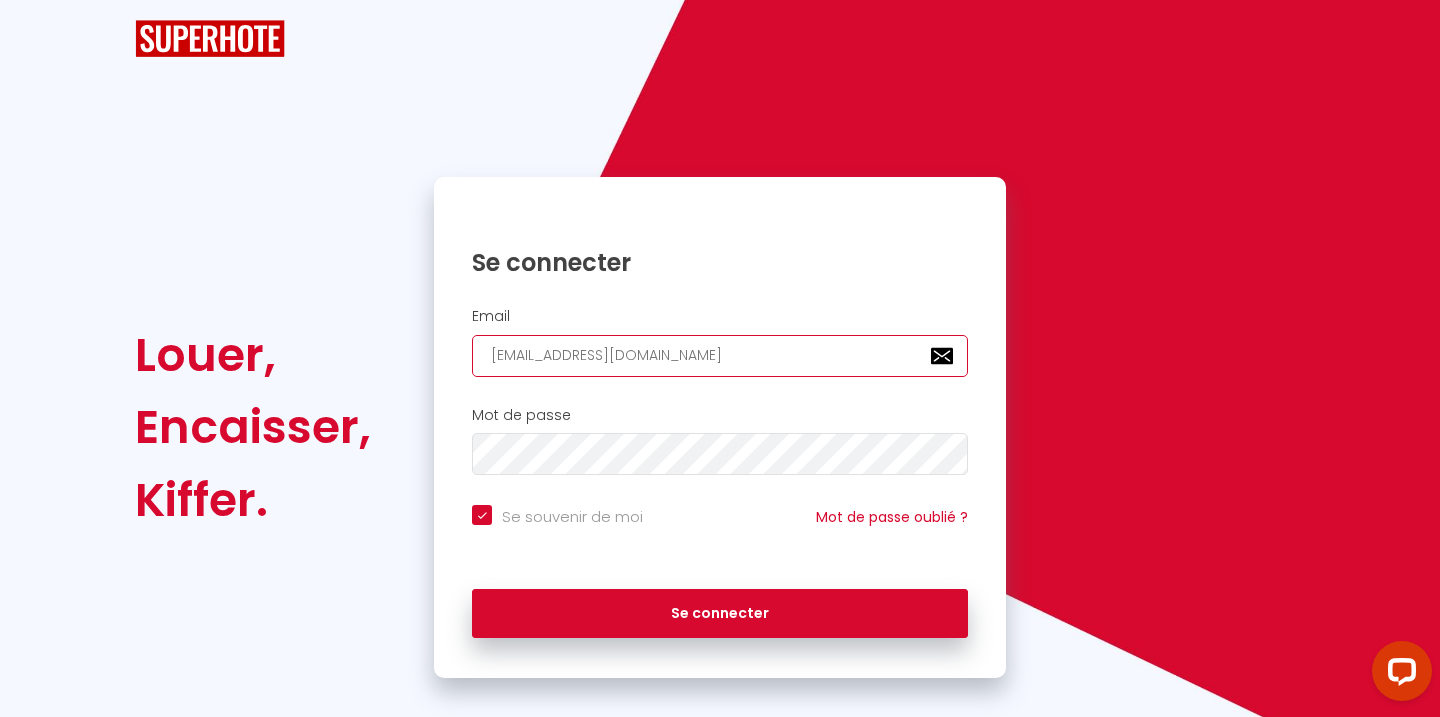 click on "[EMAIL_ADDRESS][DOMAIN_NAME]" at bounding box center (720, 356) 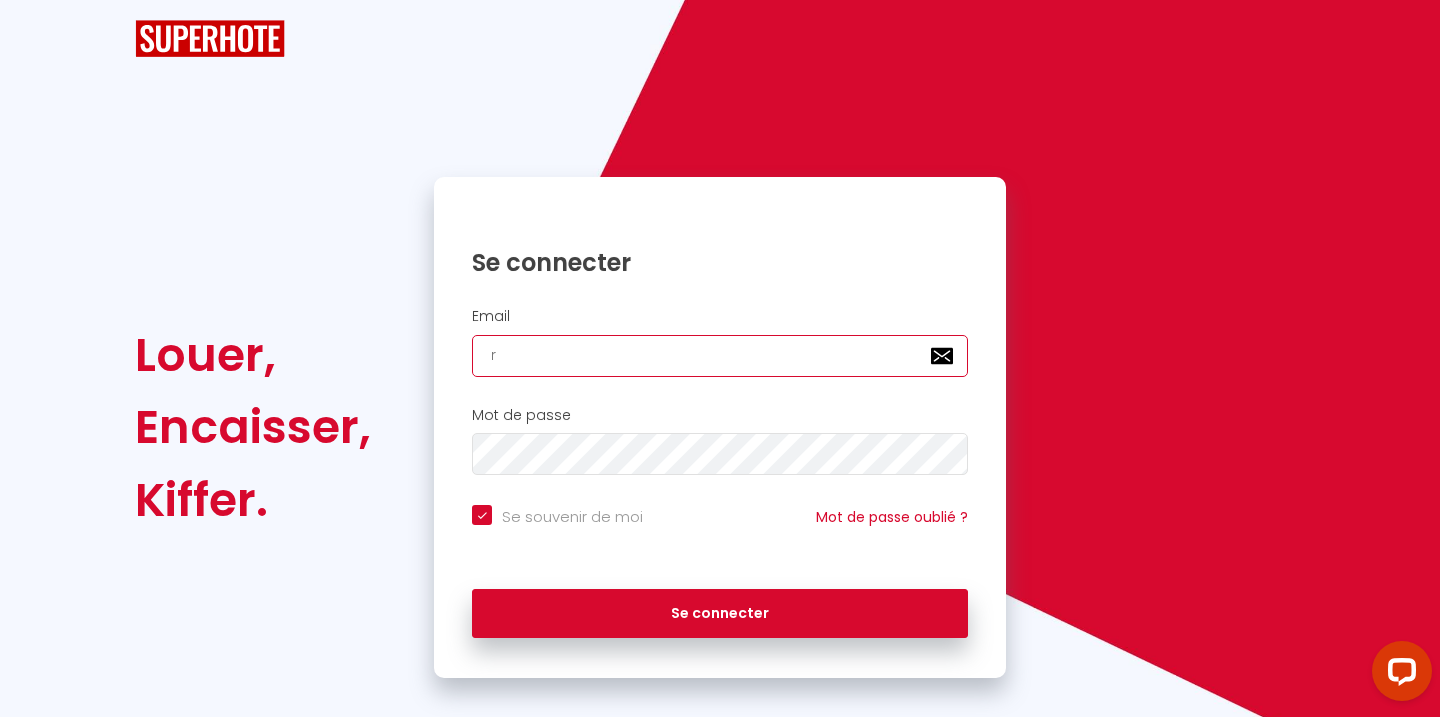 checkbox on "true" 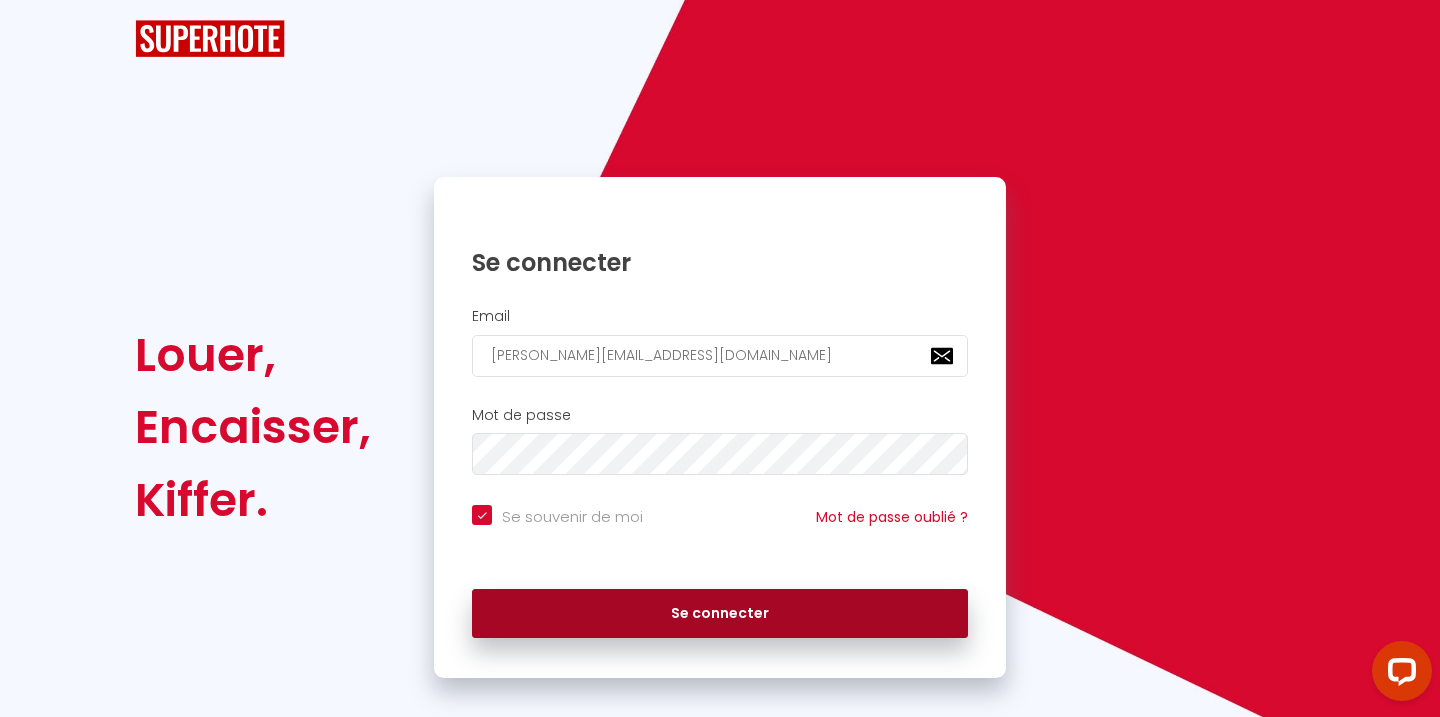 click on "Se connecter" at bounding box center (720, 614) 